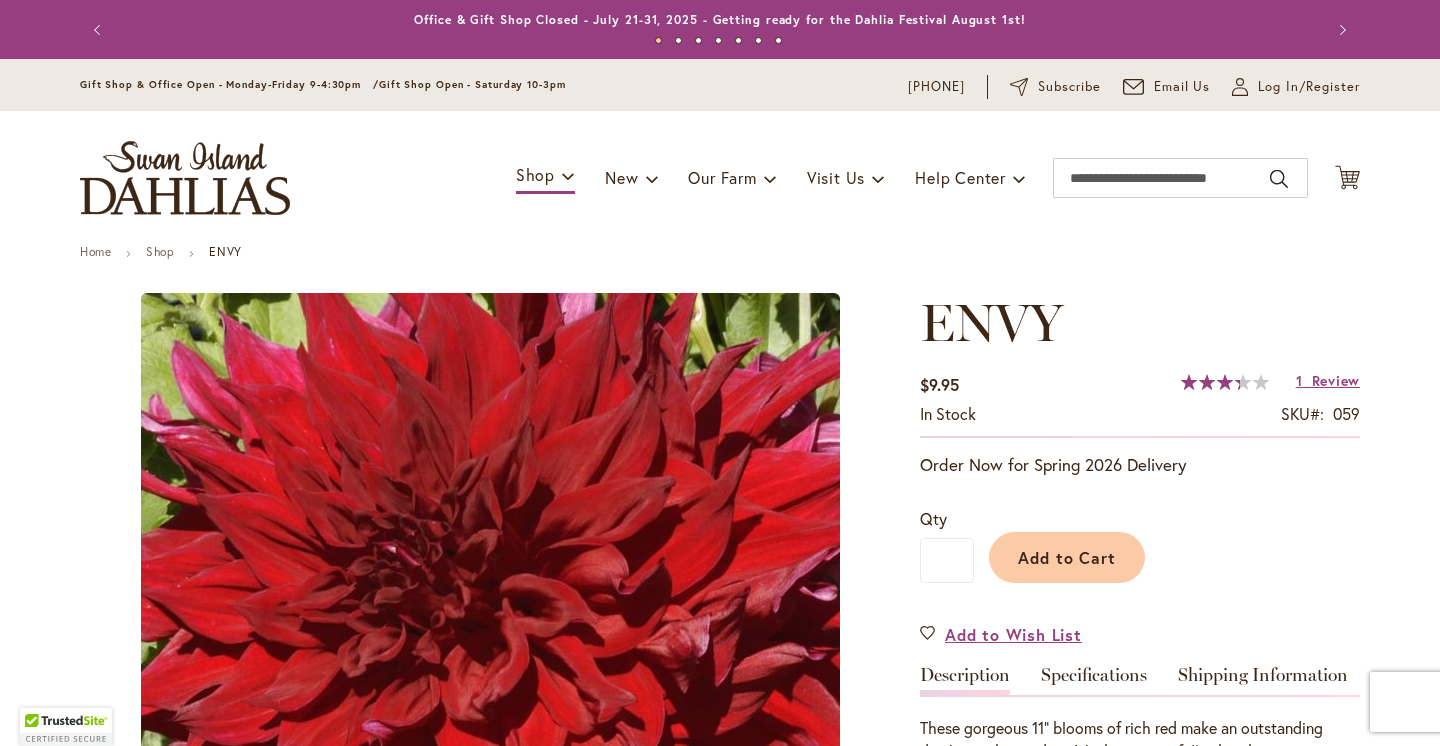scroll, scrollTop: 0, scrollLeft: 0, axis: both 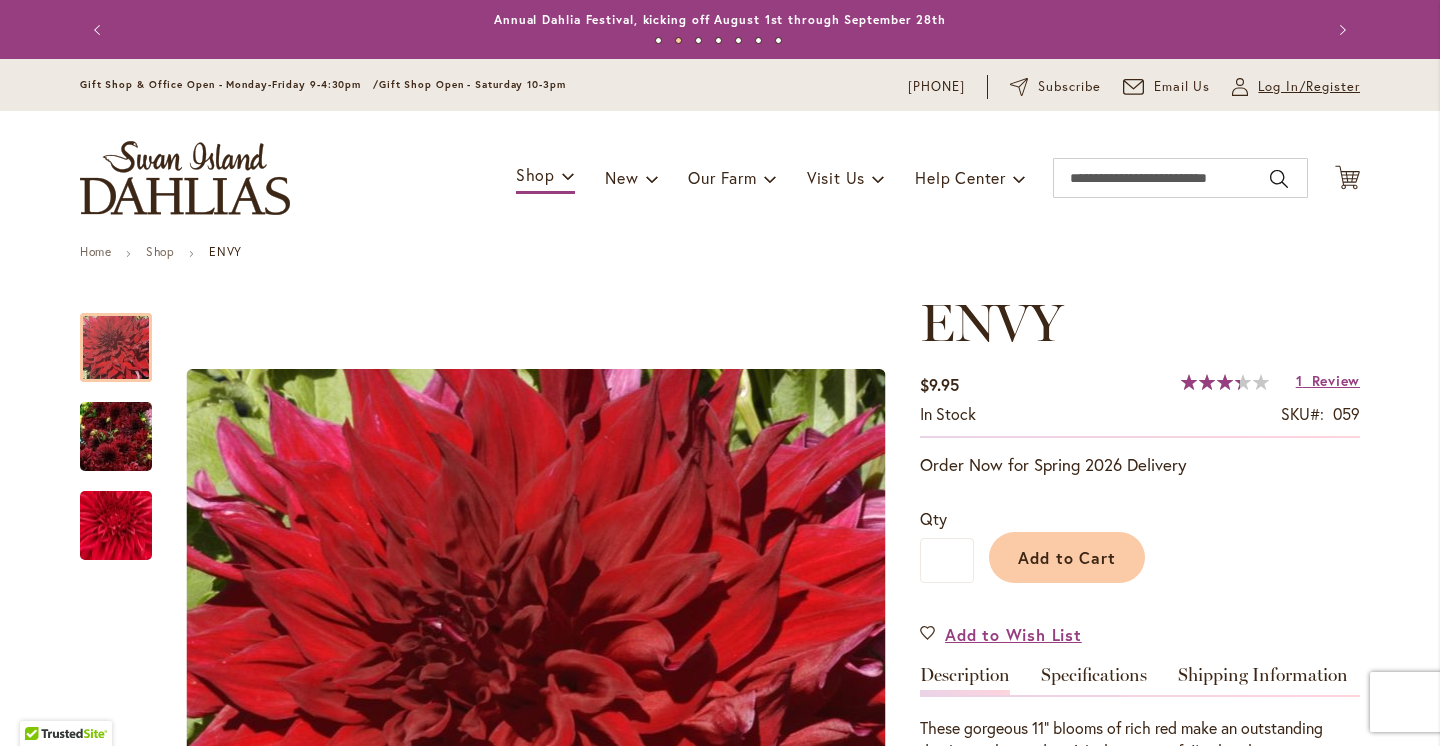 click on "Log In/Register" at bounding box center (1309, 87) 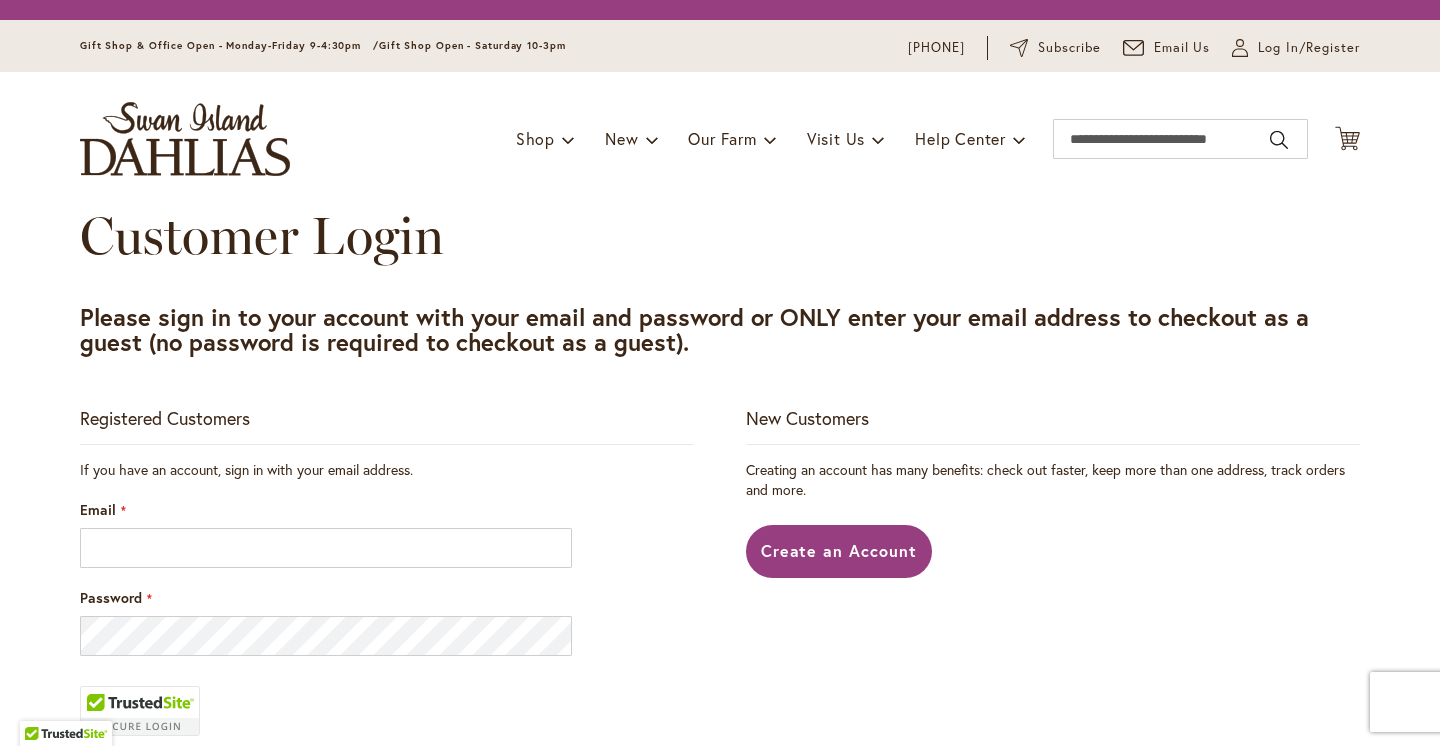scroll, scrollTop: 0, scrollLeft: 0, axis: both 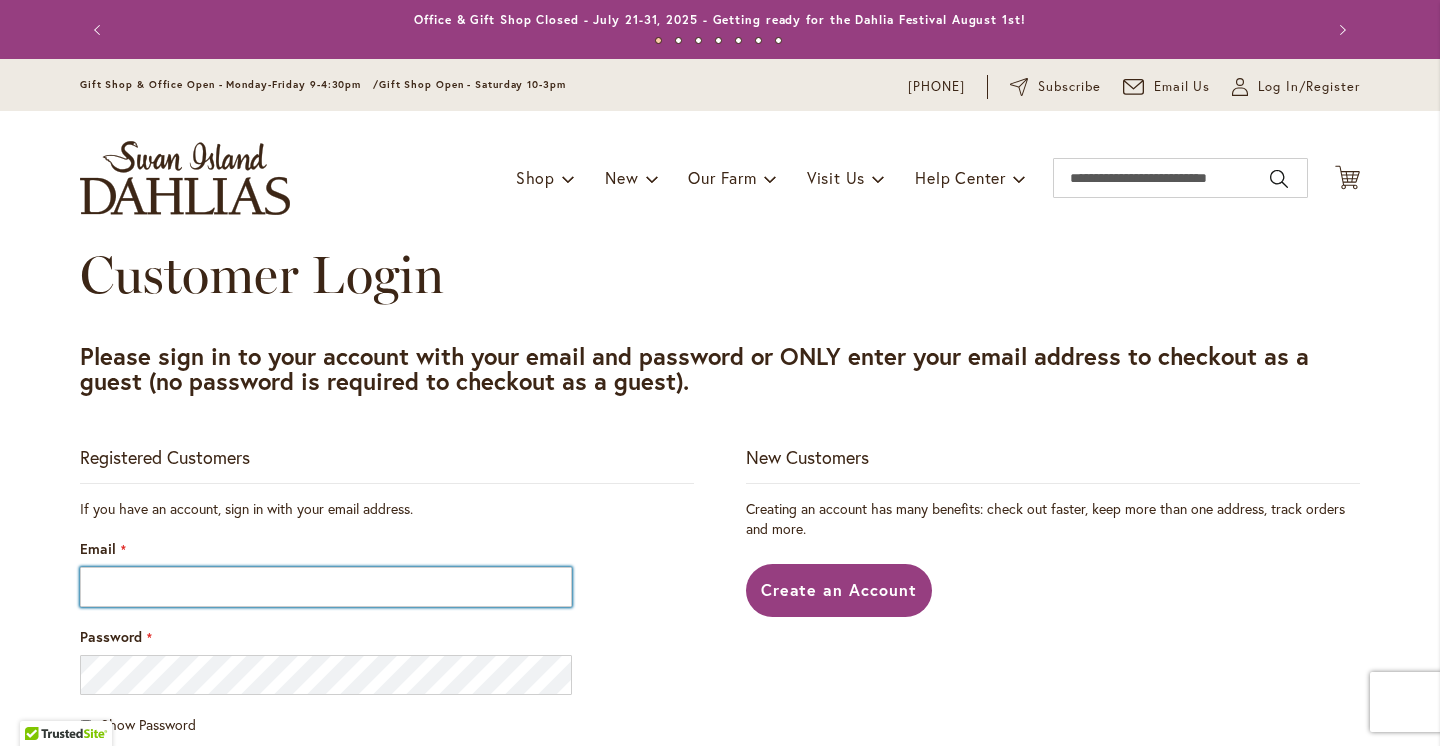type on "**********" 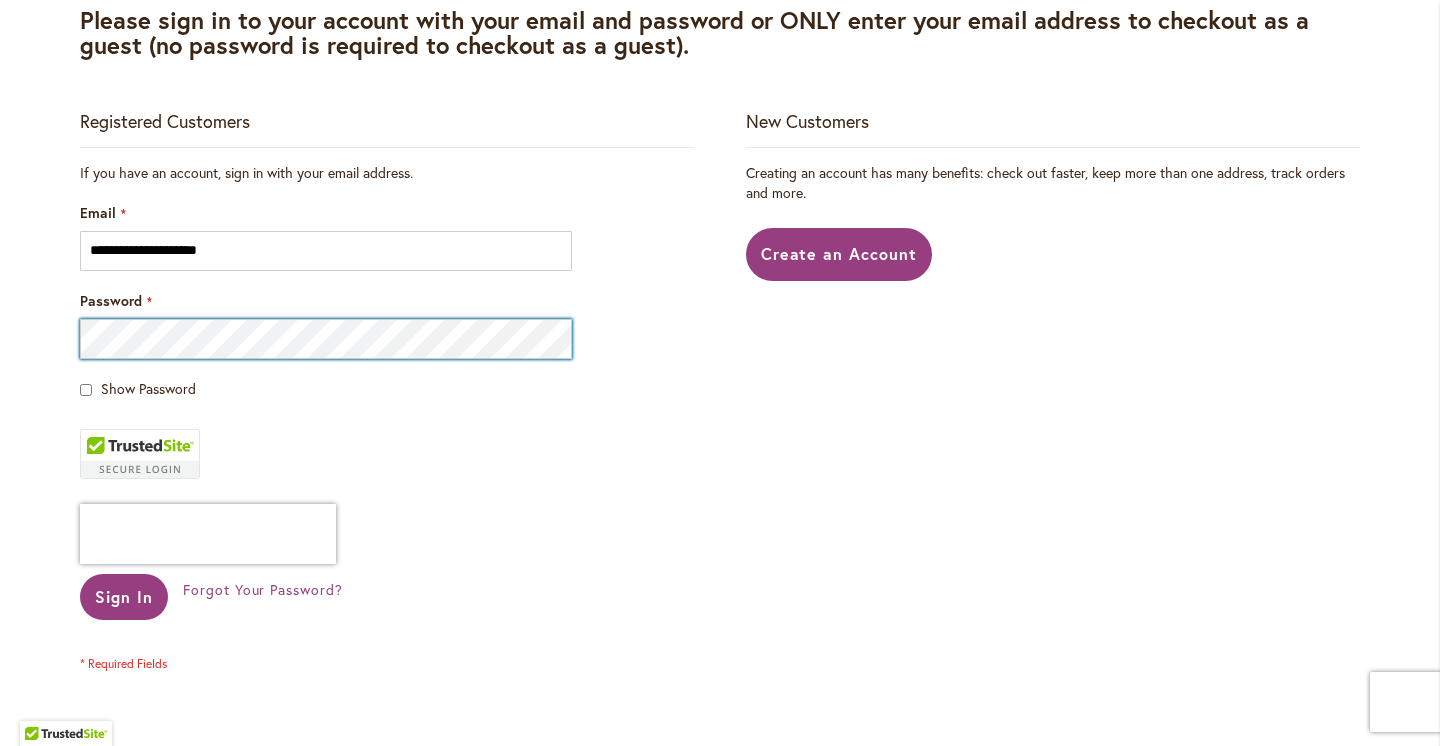 scroll, scrollTop: 340, scrollLeft: 0, axis: vertical 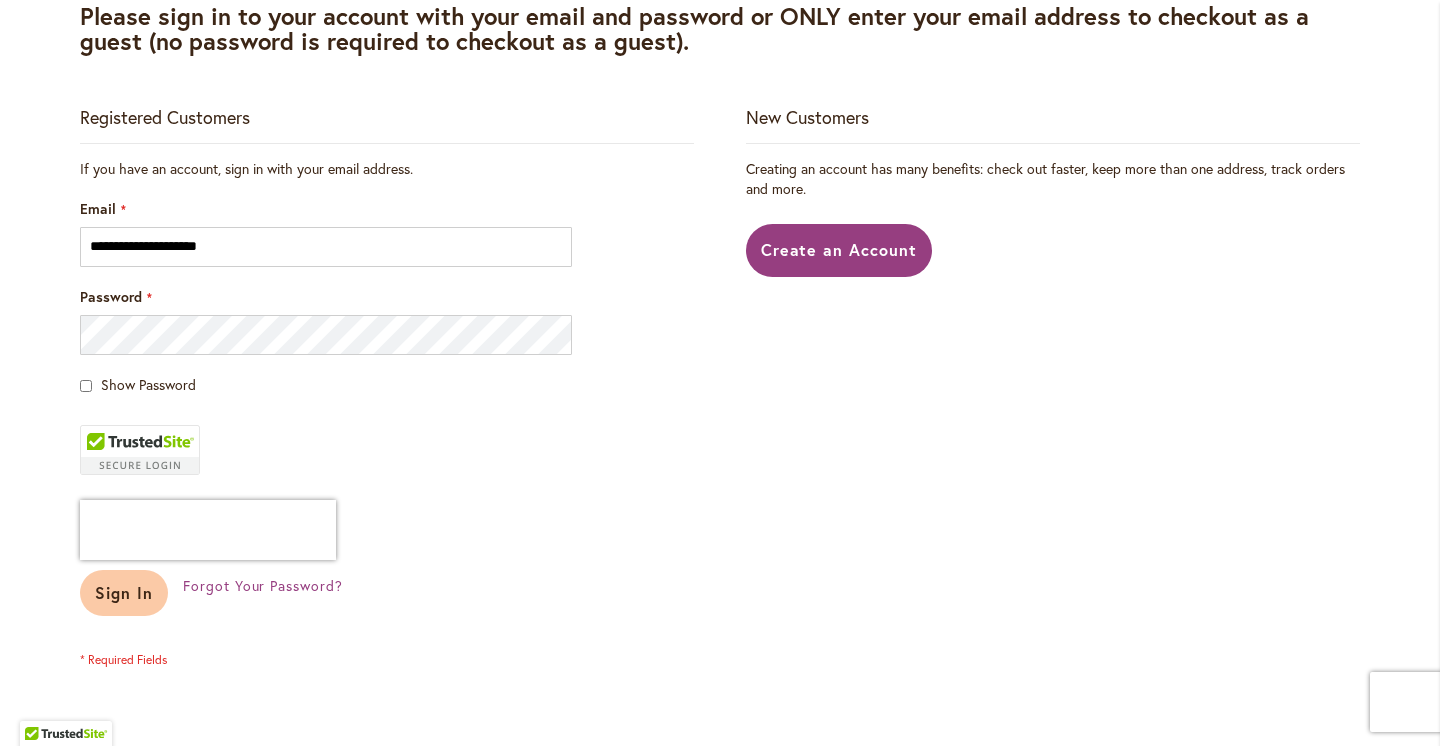 click on "Sign In" at bounding box center (124, 592) 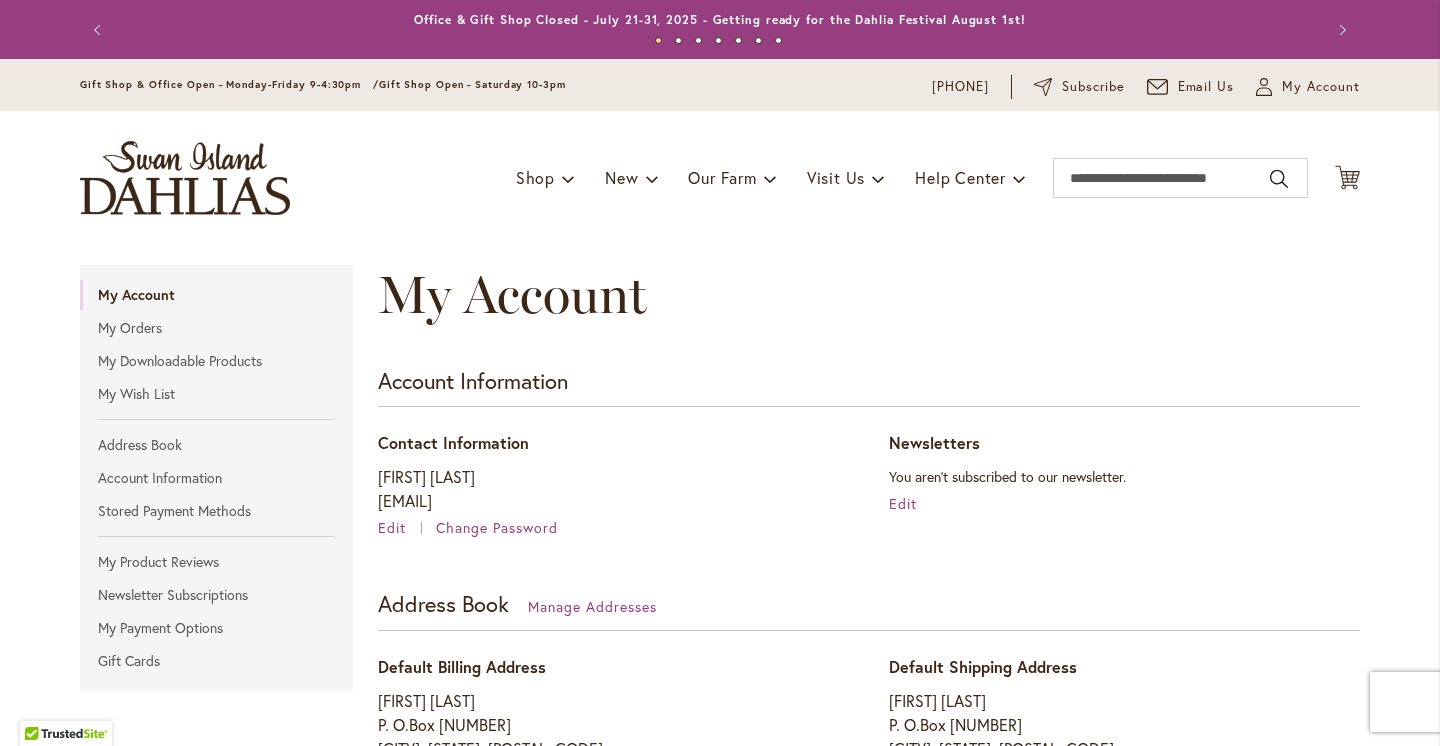 scroll, scrollTop: 0, scrollLeft: 0, axis: both 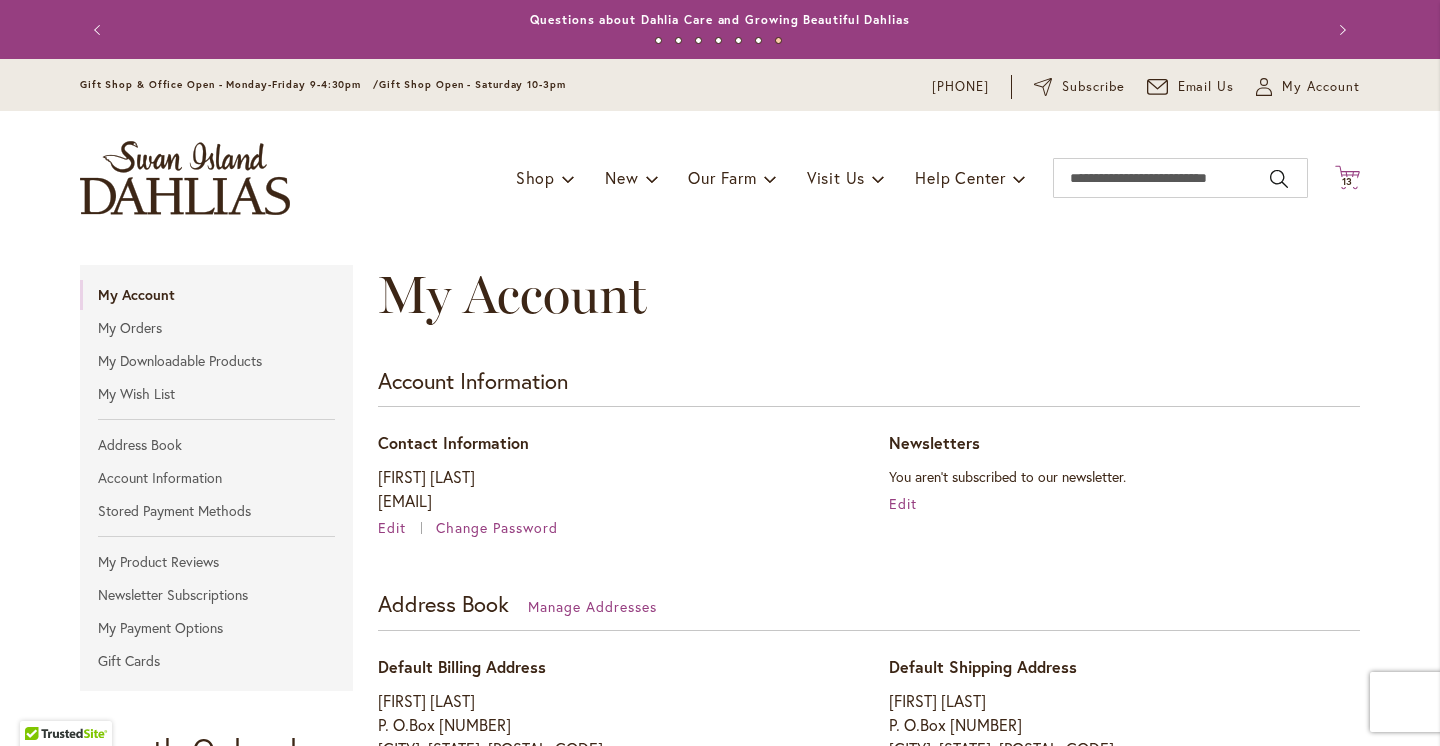 click on "13" at bounding box center [1348, 181] 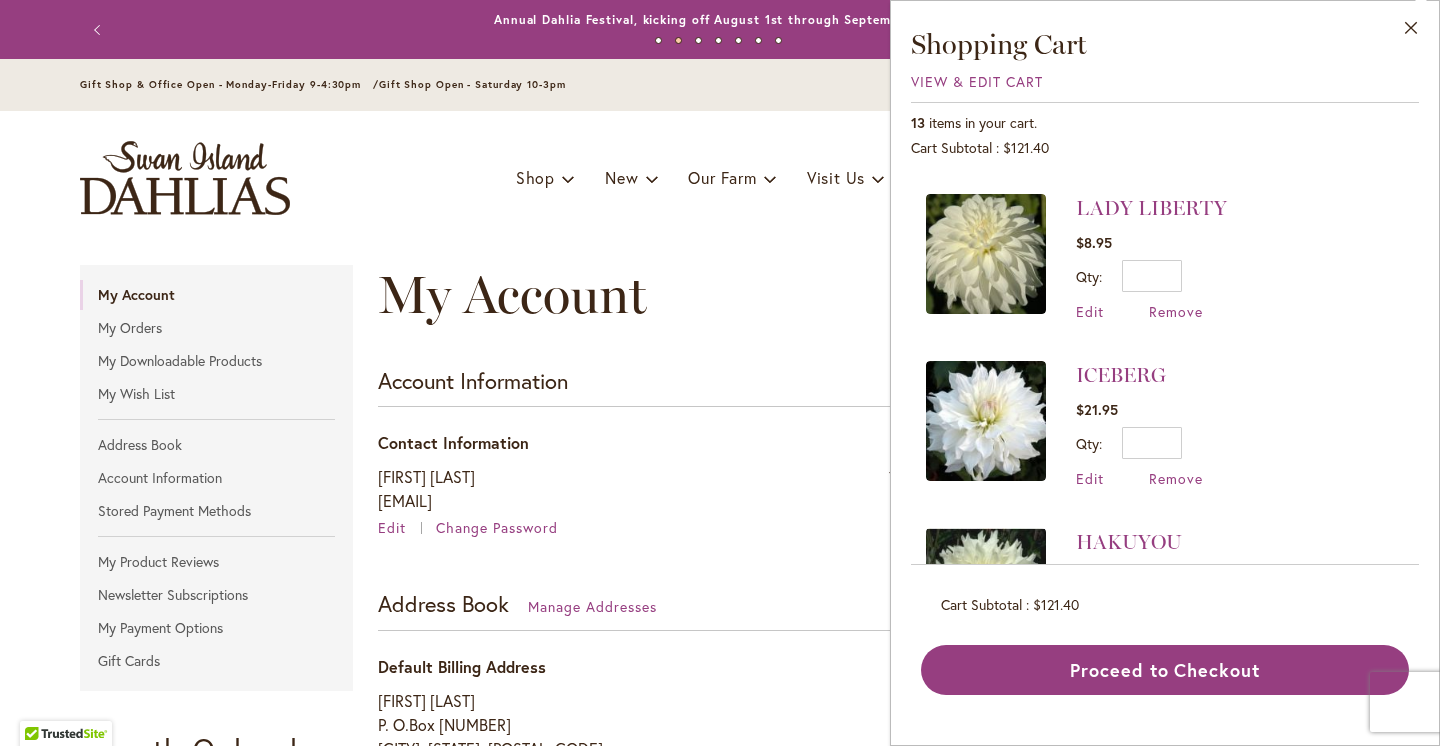 scroll, scrollTop: 660, scrollLeft: 0, axis: vertical 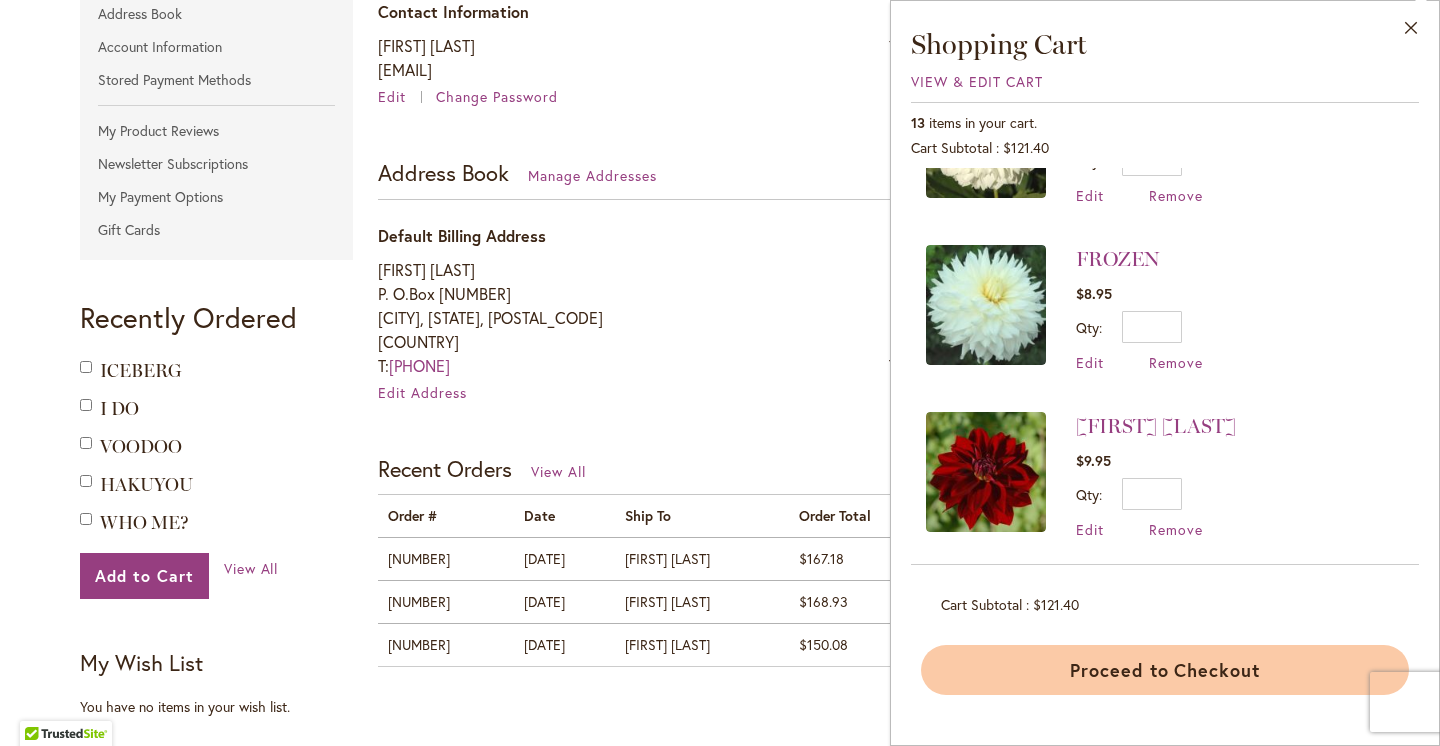 click on "Proceed to Checkout" at bounding box center [1165, 670] 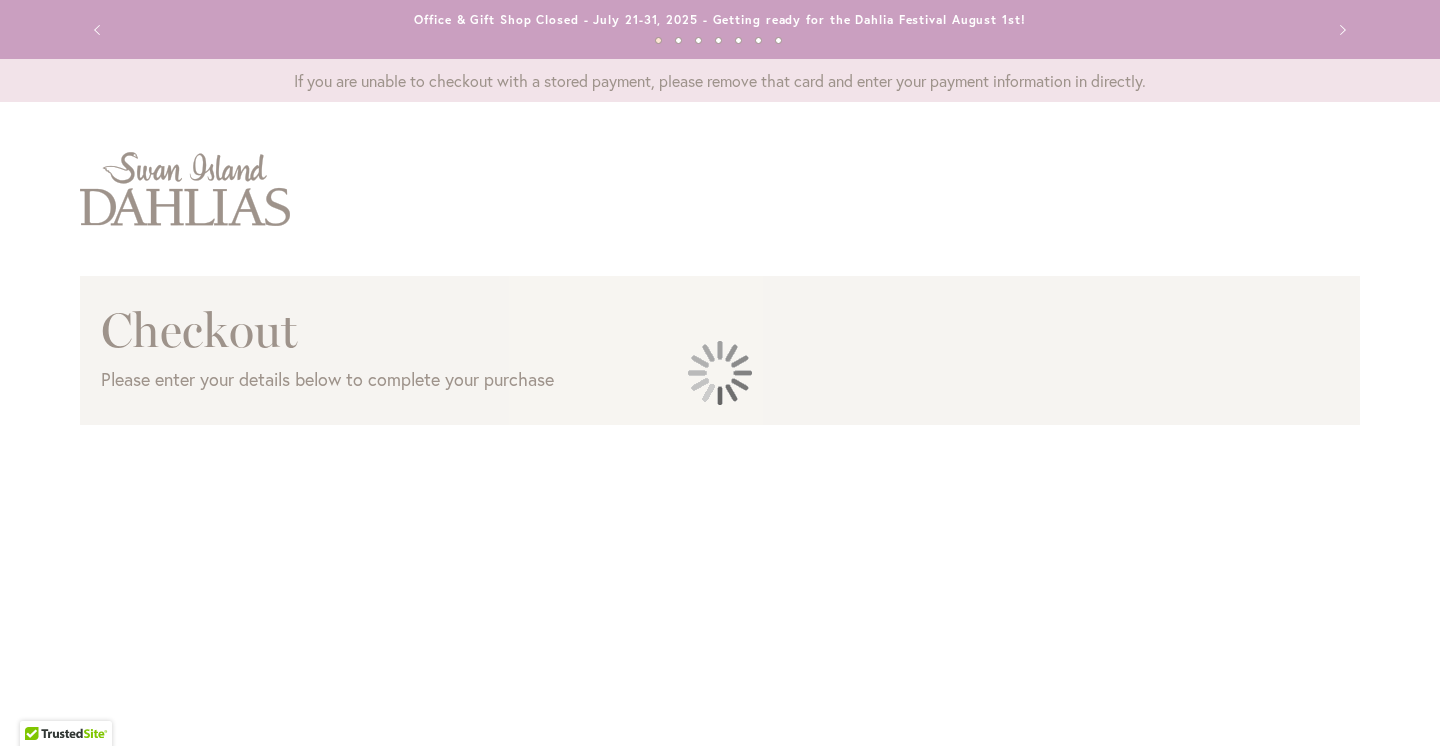 scroll, scrollTop: 0, scrollLeft: 0, axis: both 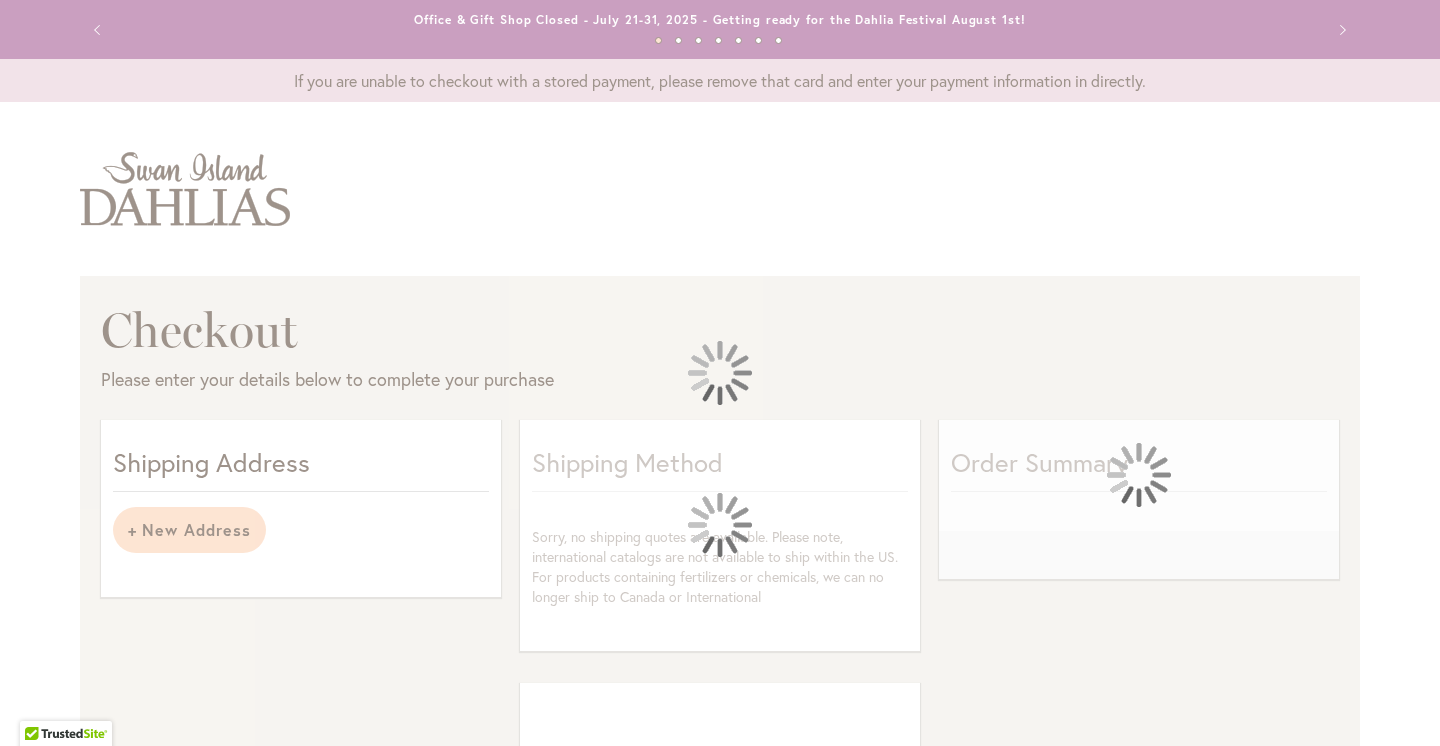 select on "**********" 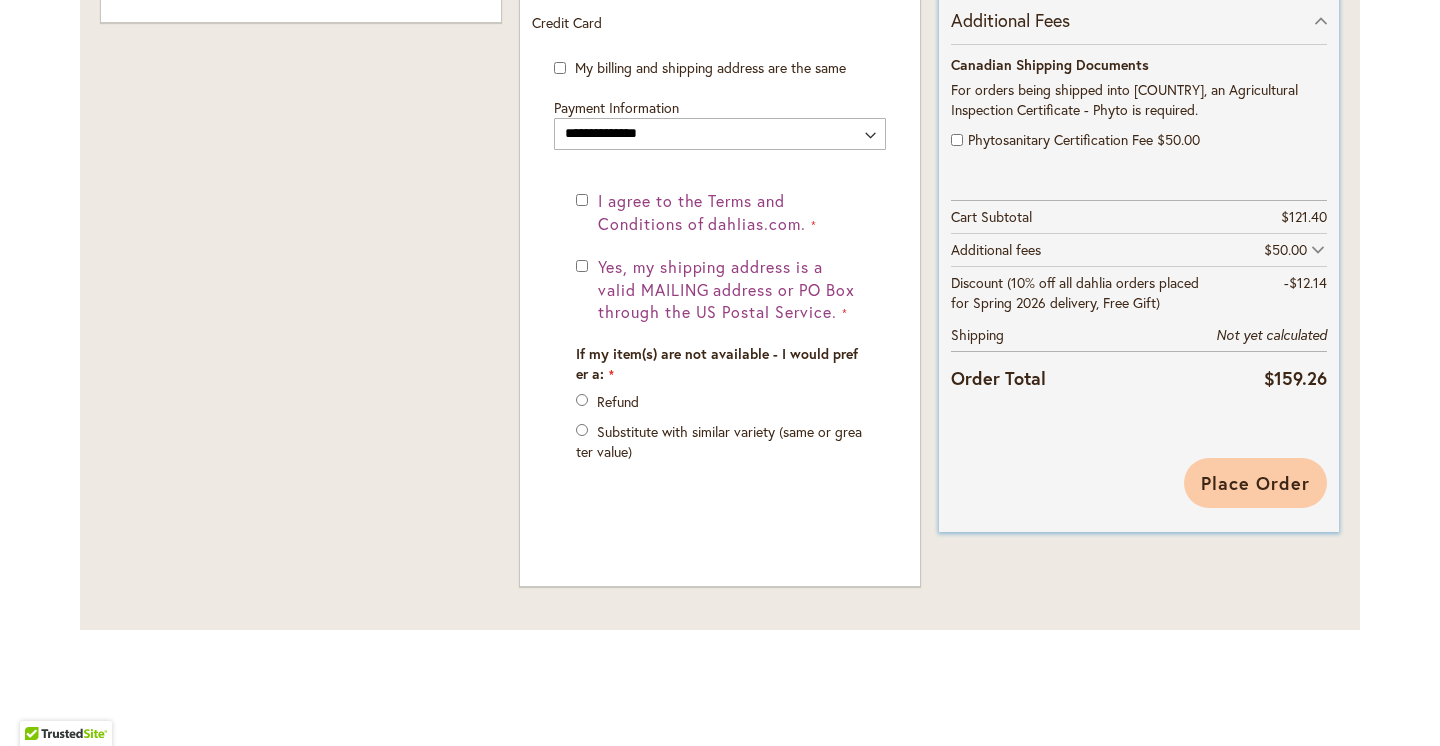scroll, scrollTop: 991, scrollLeft: 0, axis: vertical 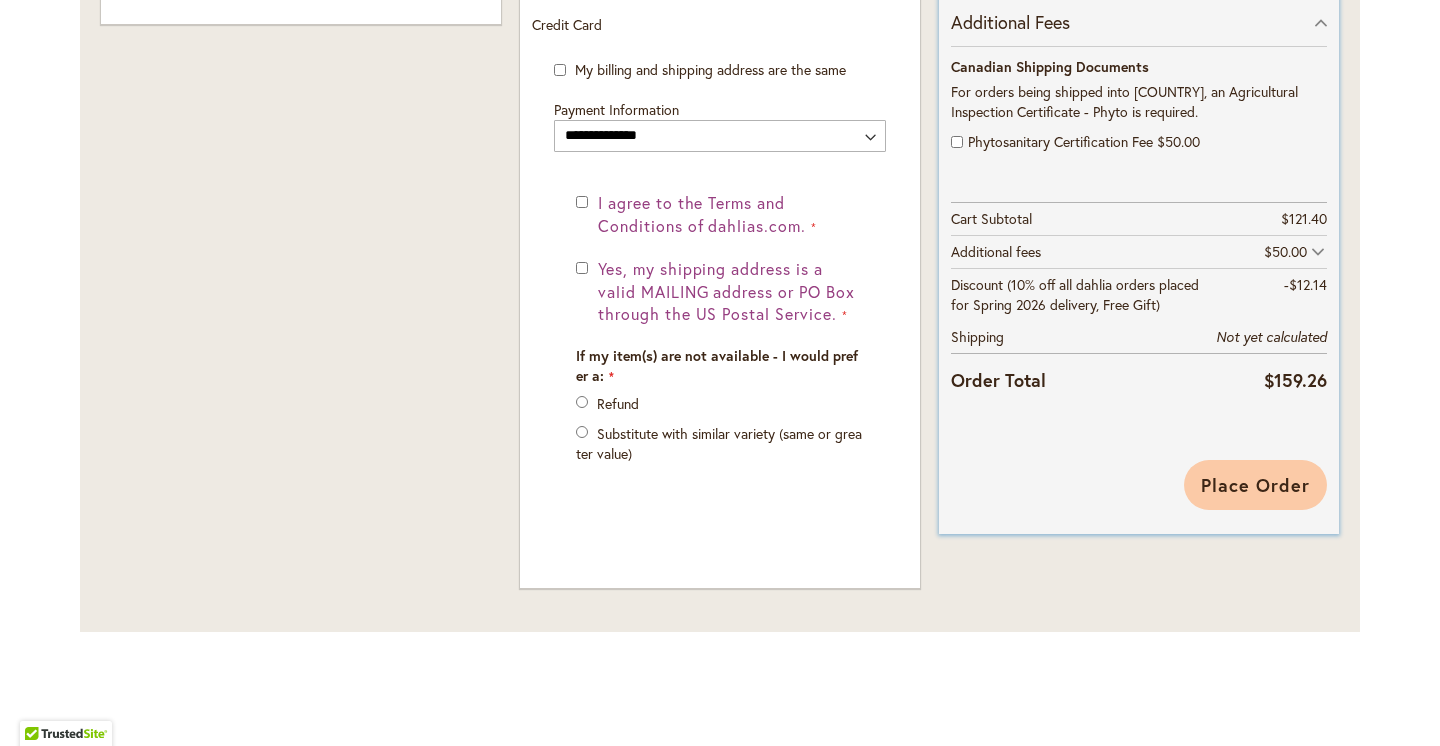 click on "Place Order" at bounding box center [1255, 485] 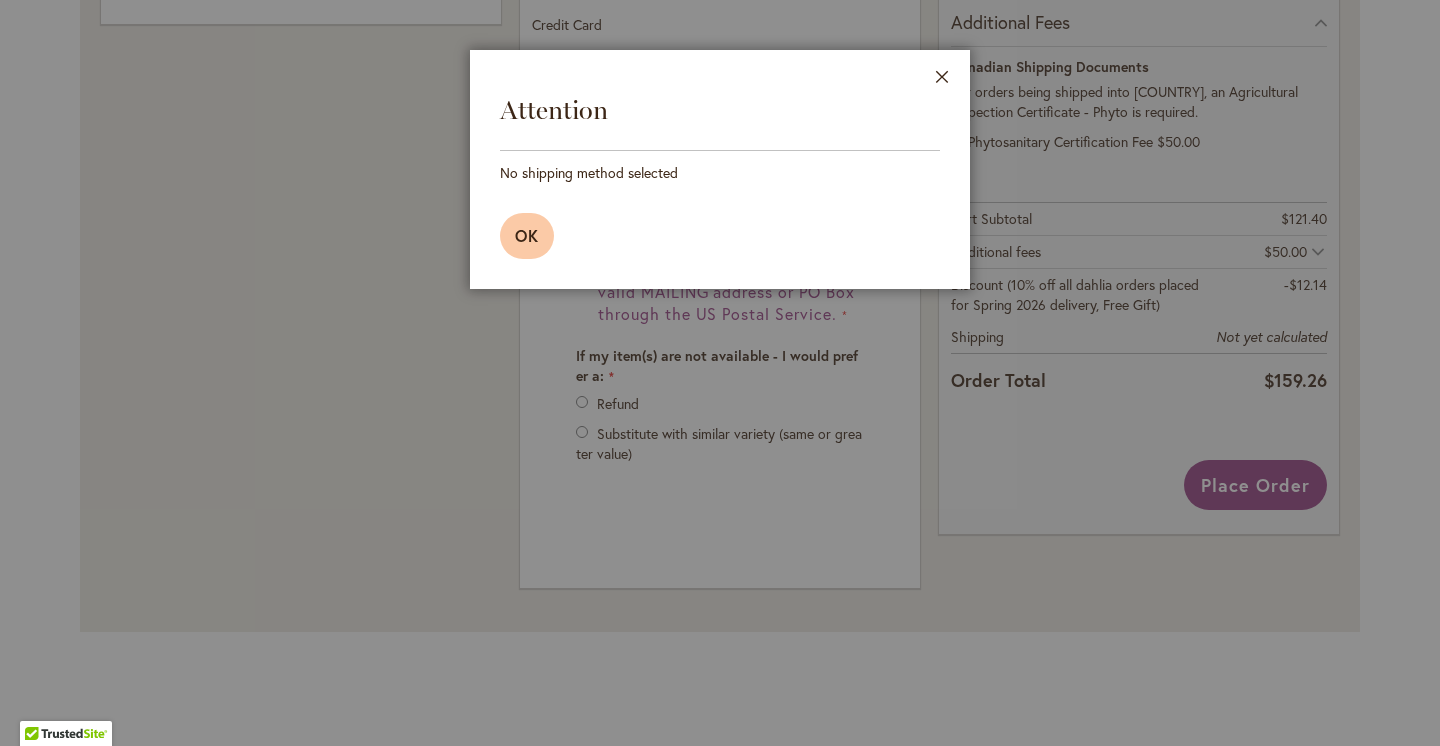 click on "OK" at bounding box center [527, 235] 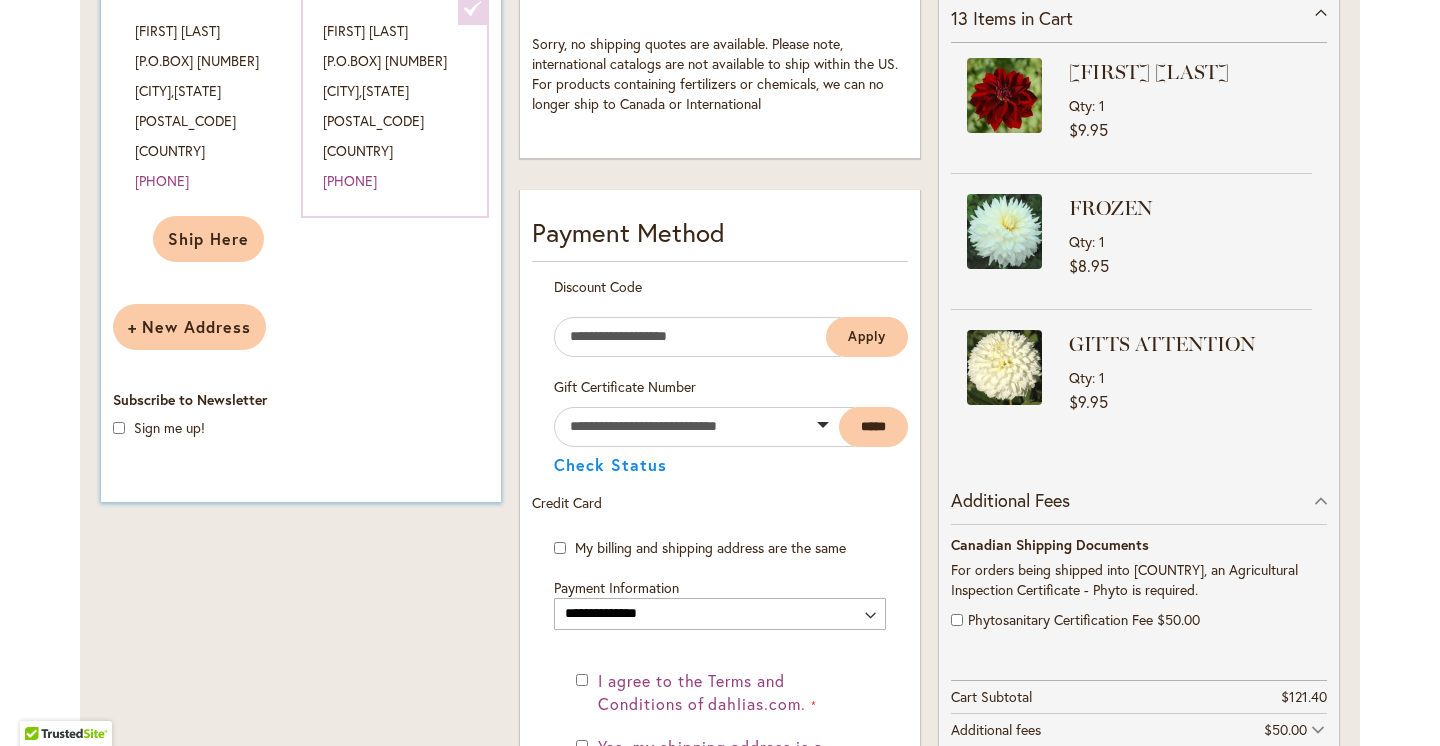 scroll, scrollTop: 375, scrollLeft: 0, axis: vertical 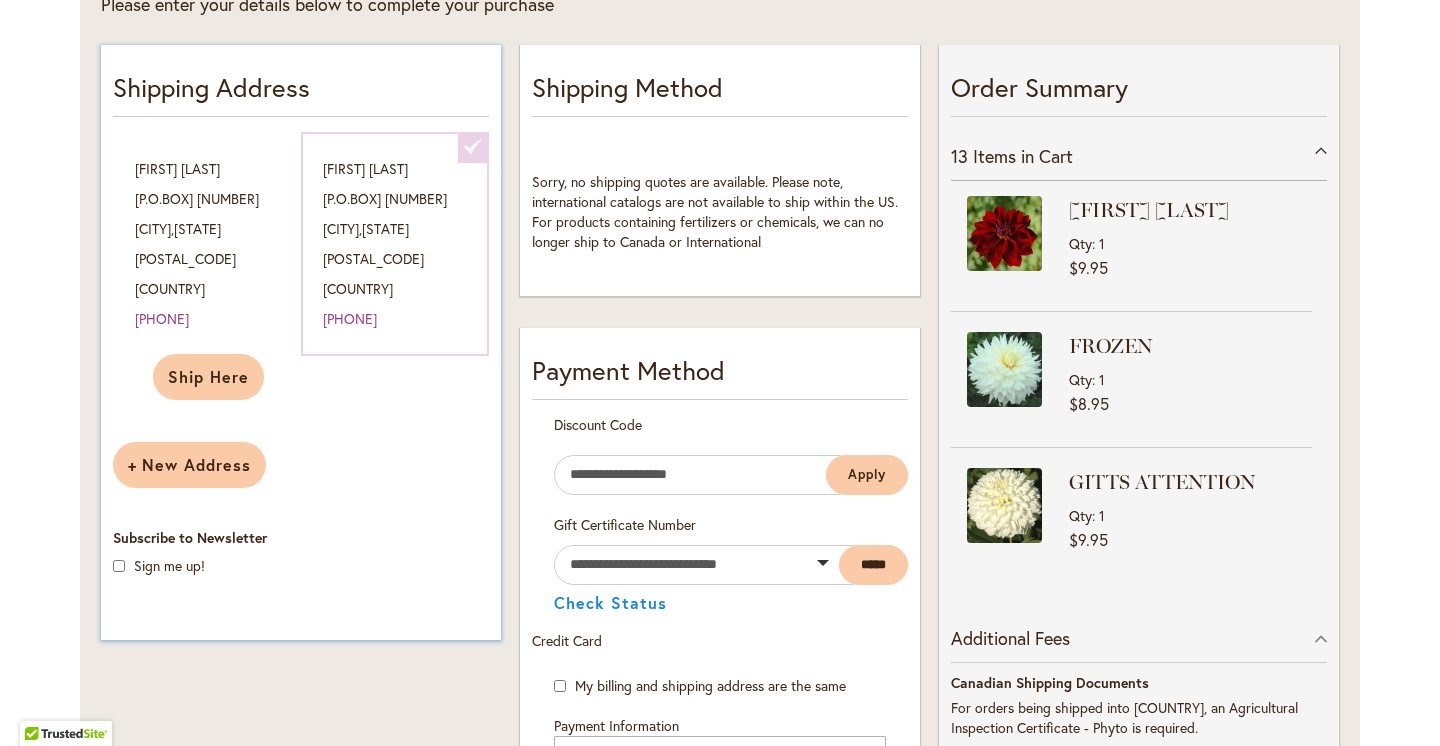 click on "Carolina
Grol
P. O.Box 311
Bow Island ,  Alberta   T0K0G0
Canada
1403 545-2546
Edit" at bounding box center (395, 244) 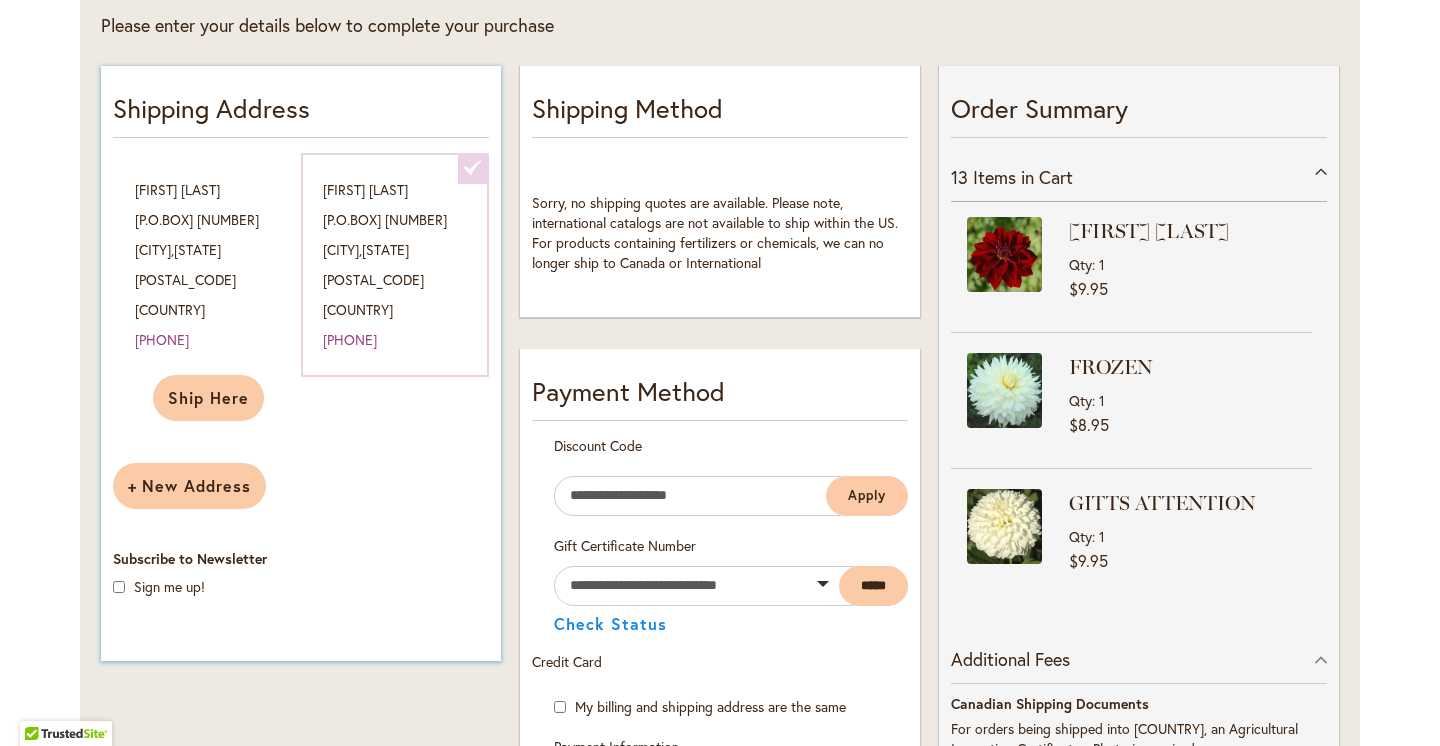 scroll, scrollTop: 342, scrollLeft: 0, axis: vertical 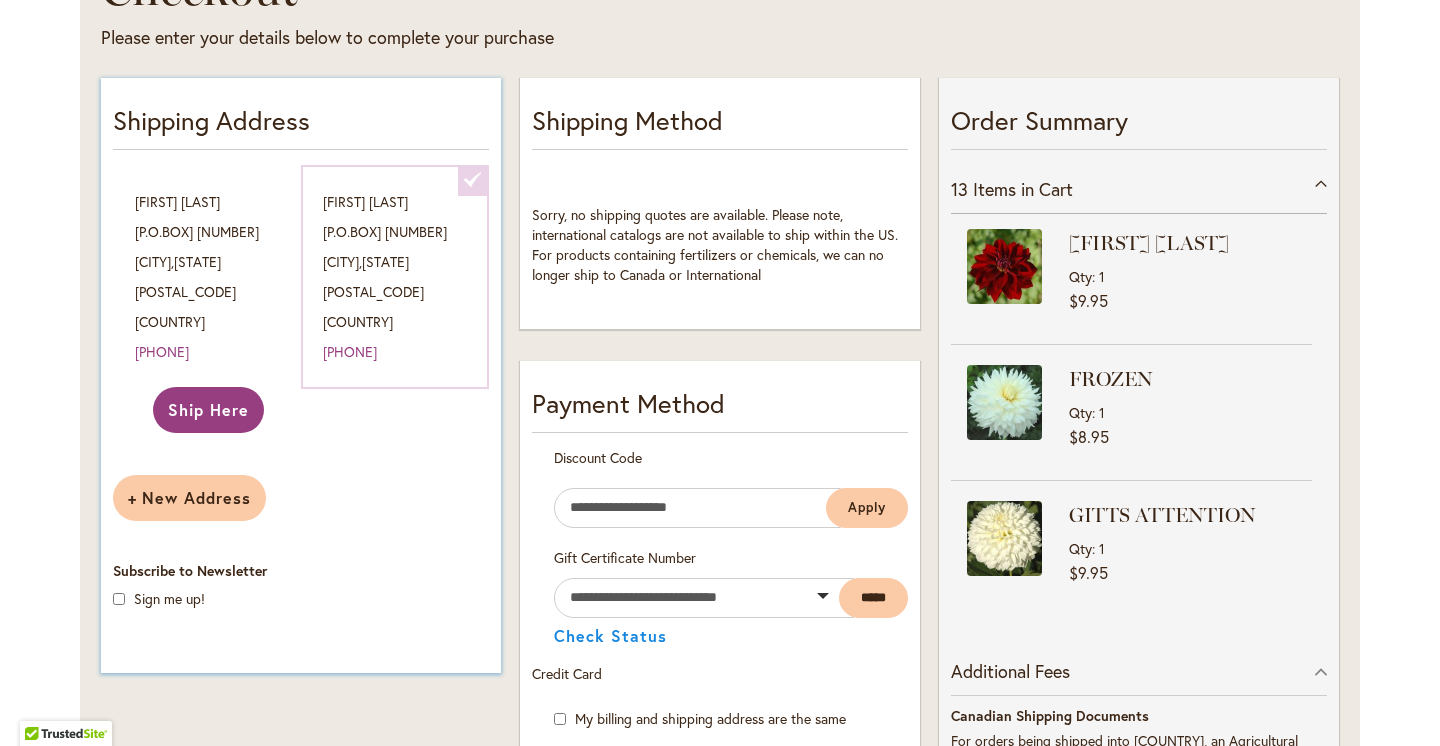 click on "Ship Here" at bounding box center (208, 409) 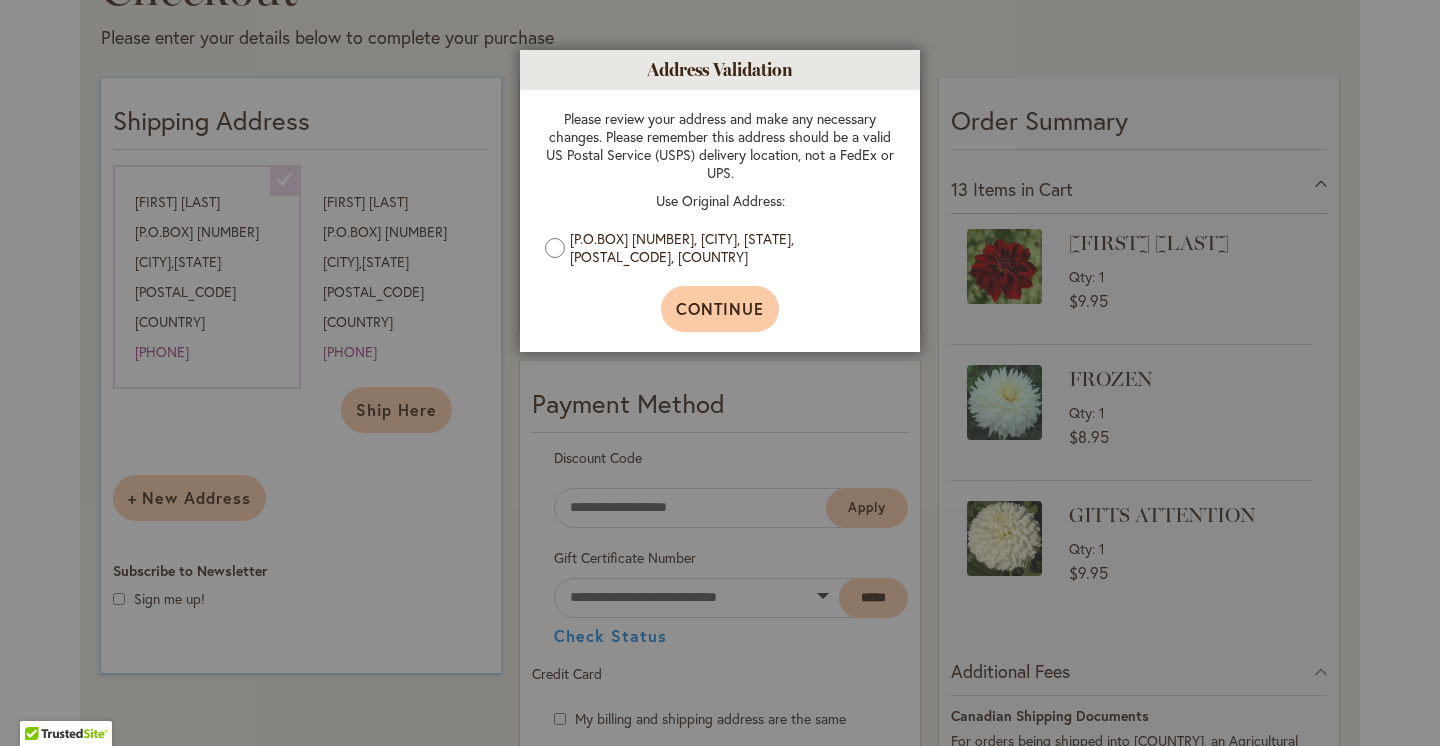 click on "Continue" at bounding box center [720, 308] 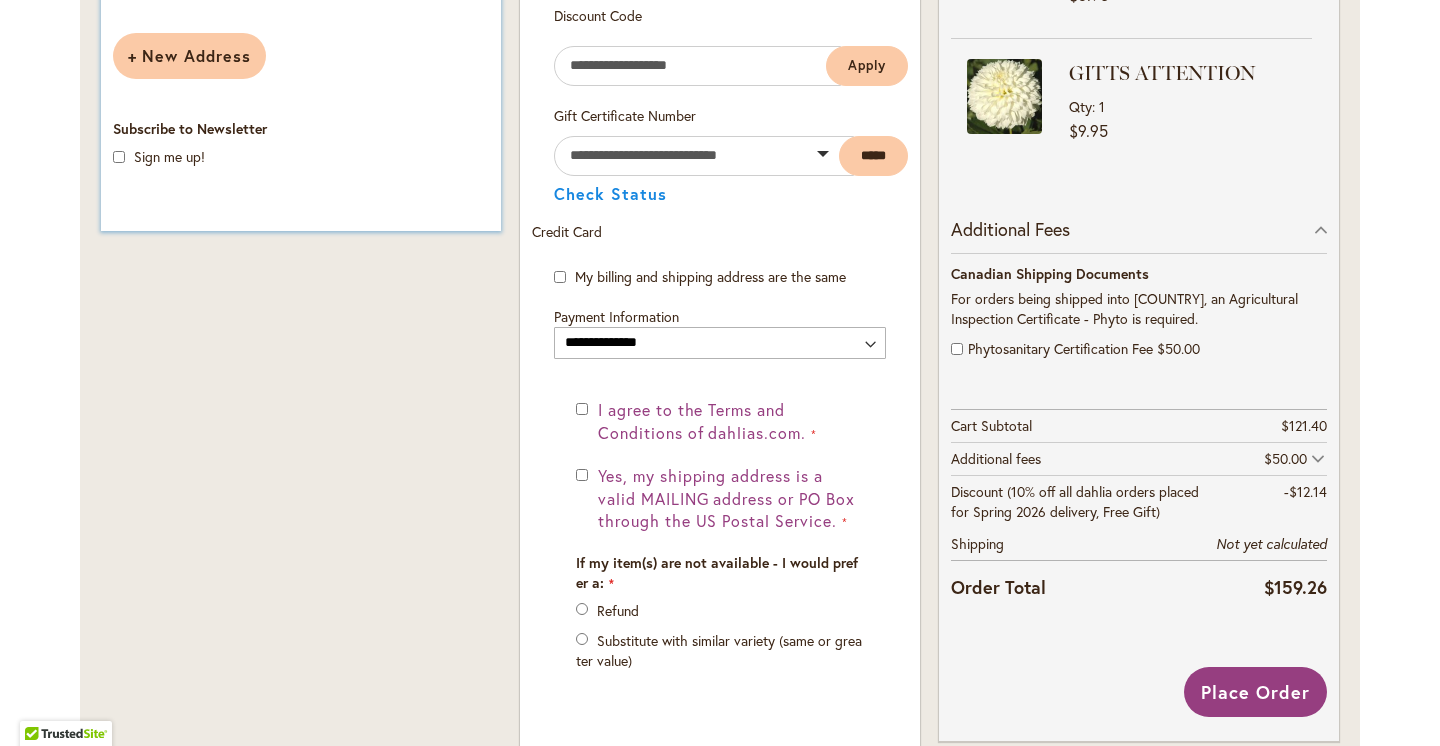 scroll, scrollTop: 897, scrollLeft: 0, axis: vertical 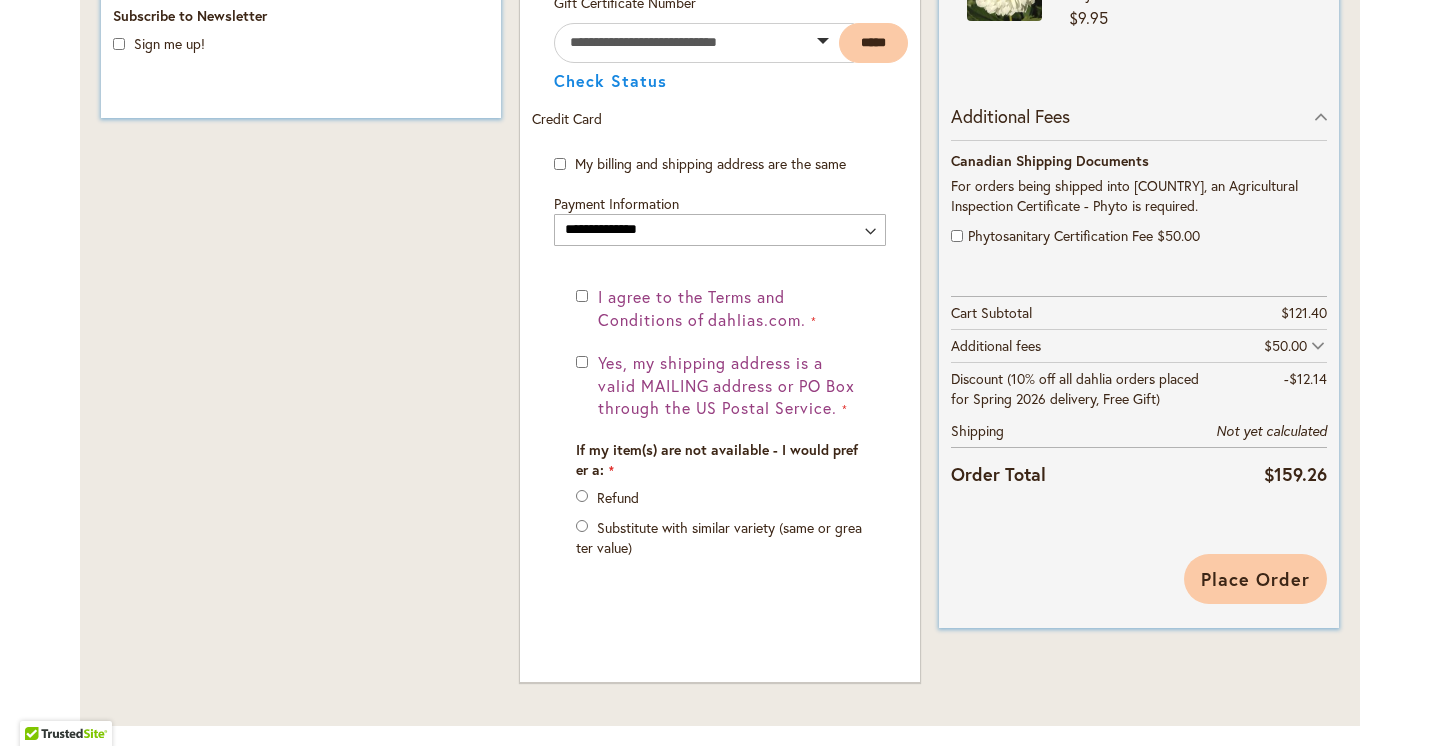 click on "Place Order" at bounding box center [1255, 579] 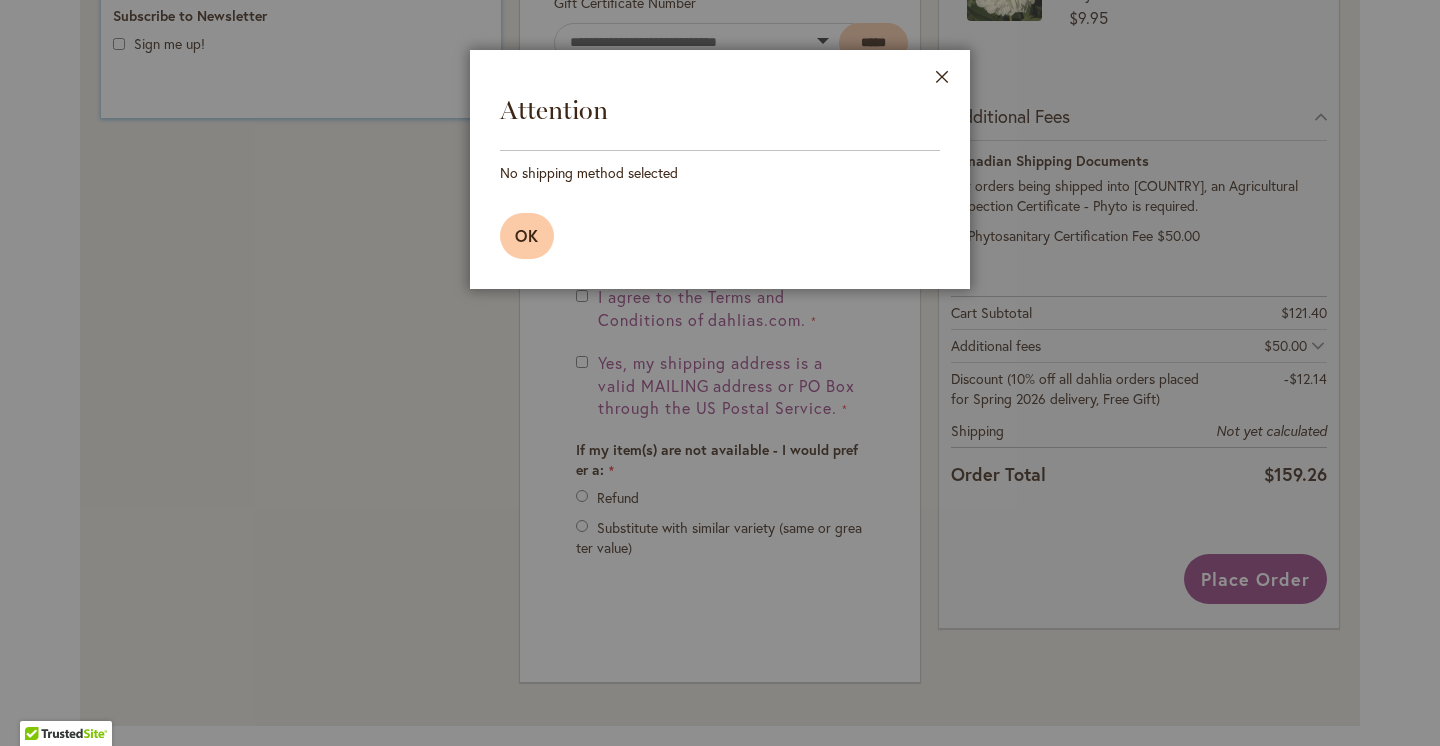 click on "OK" at bounding box center [527, 236] 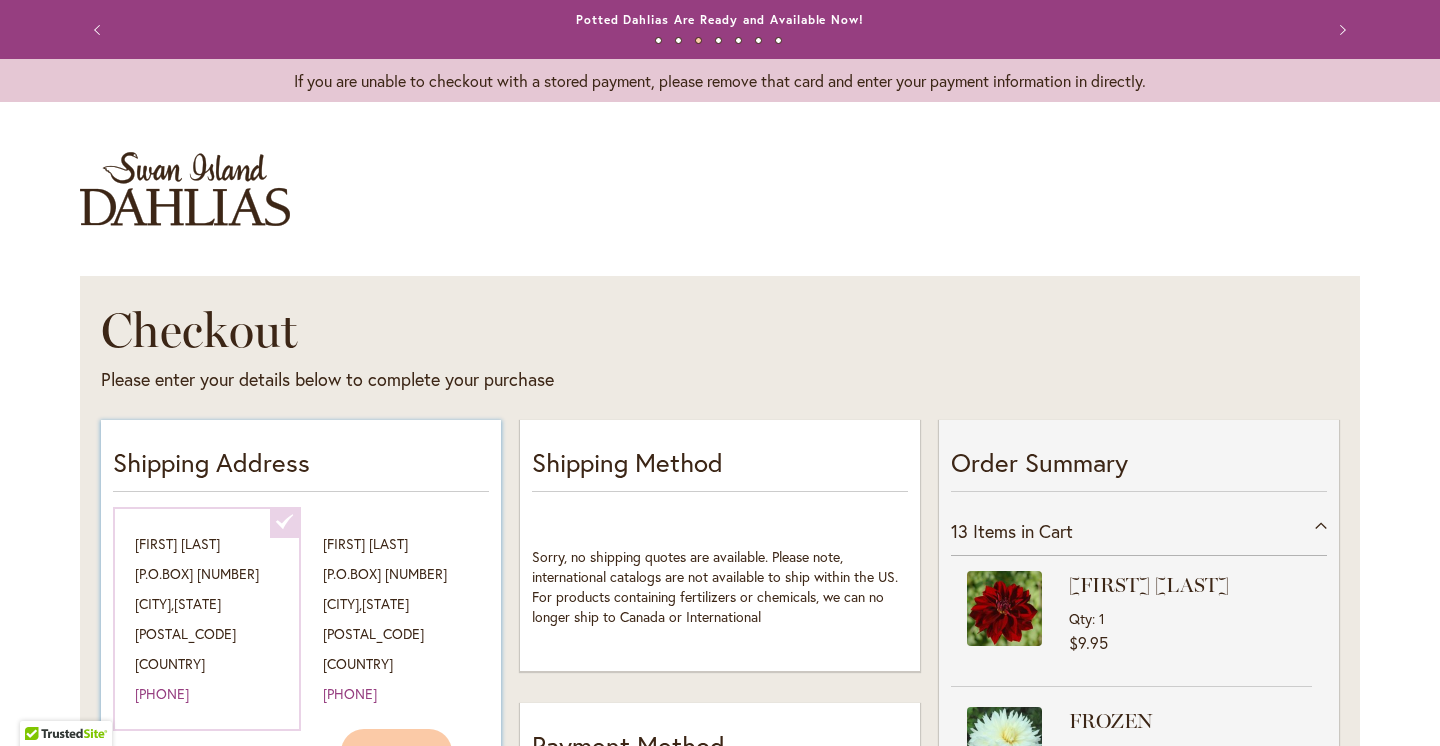 scroll, scrollTop: 0, scrollLeft: 0, axis: both 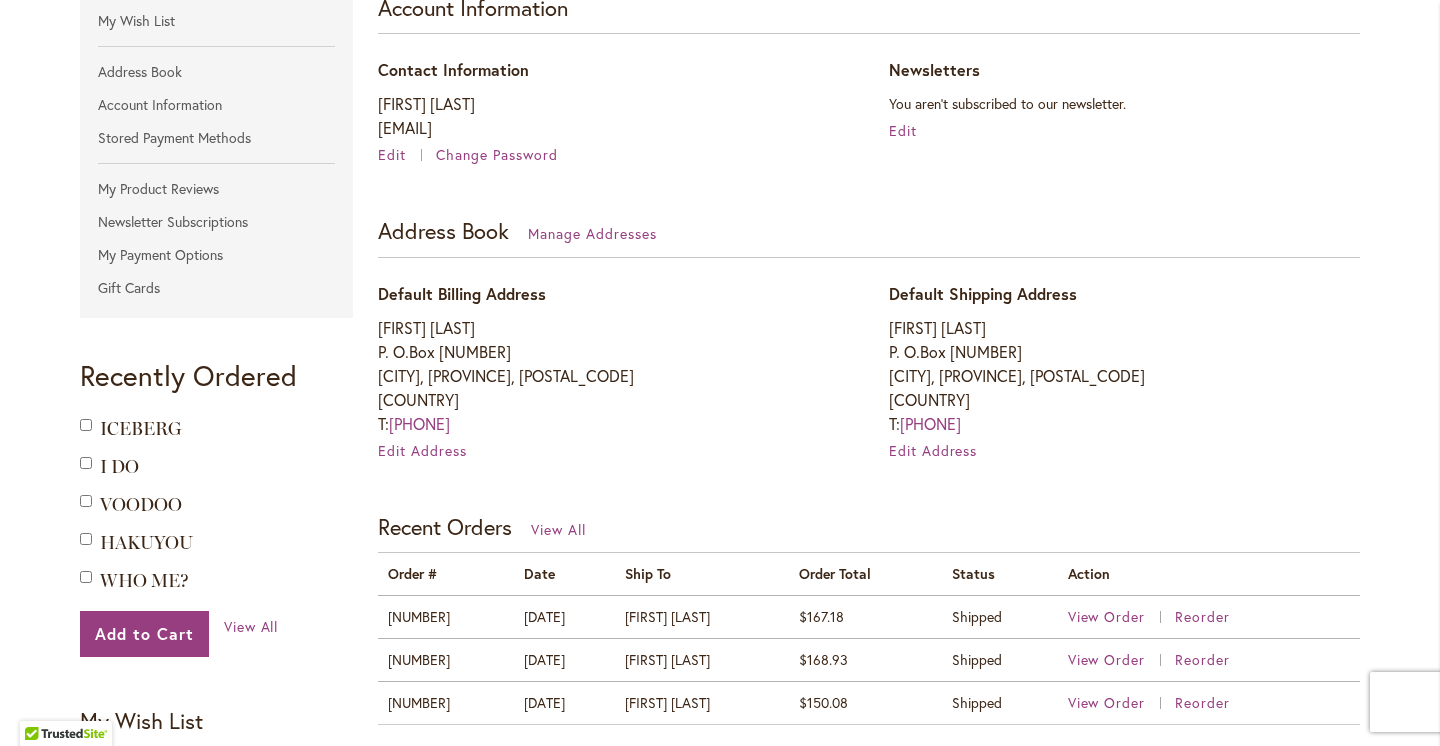 click on "Carolina Grol
P. O.Box 311
Bow Island,  Alberta, T0K0G0
Canada
T:  1403 545-2546" at bounding box center [613, 376] 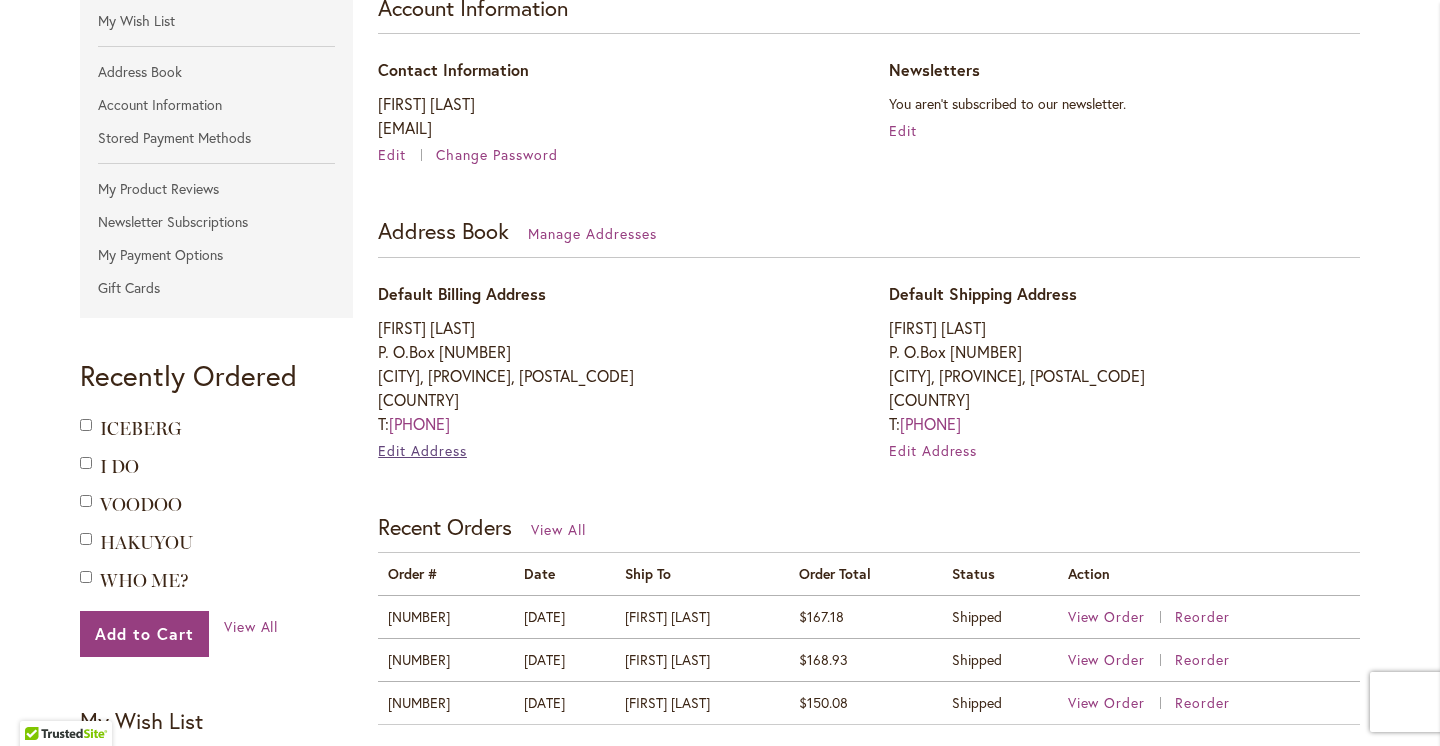 click on "Edit Address" at bounding box center (422, 450) 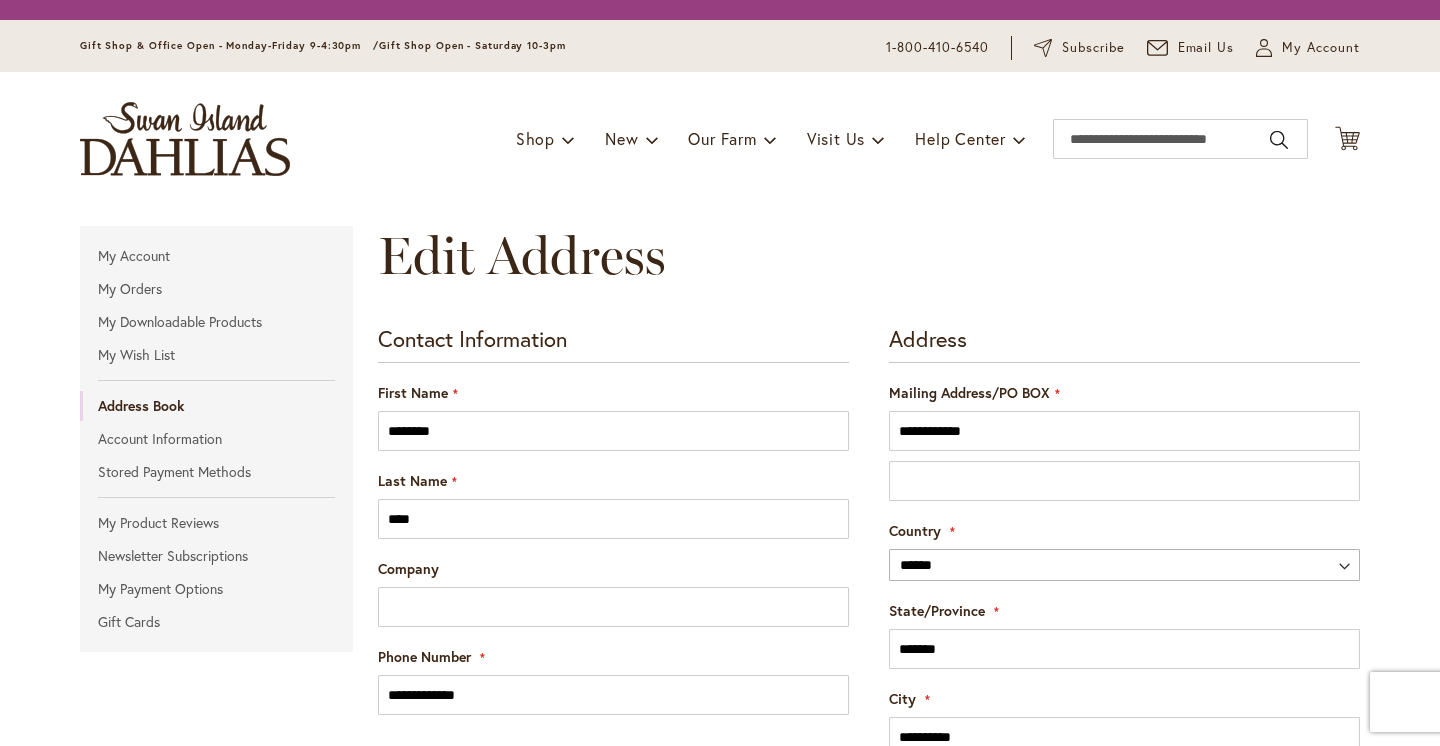 scroll, scrollTop: 0, scrollLeft: 0, axis: both 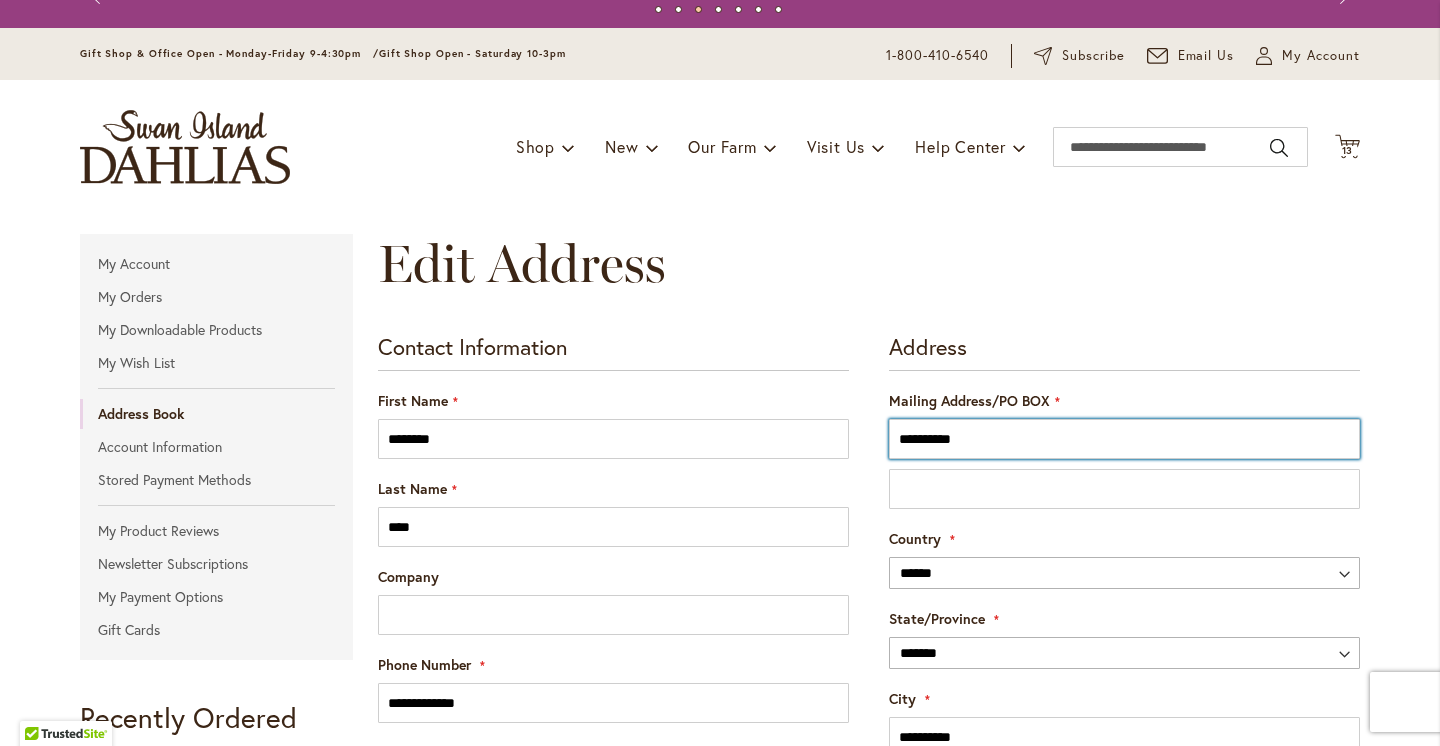 type on "**********" 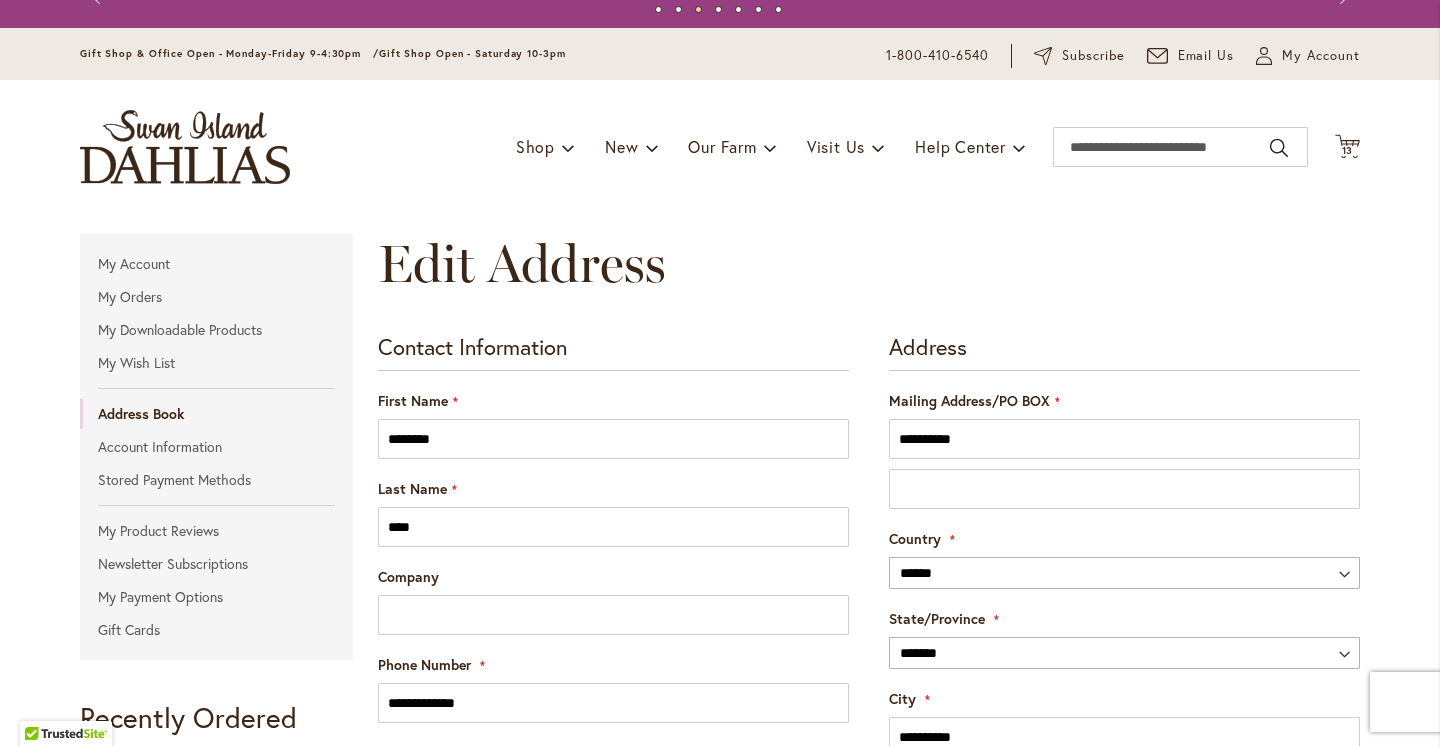 click on "**********" at bounding box center [869, 697] 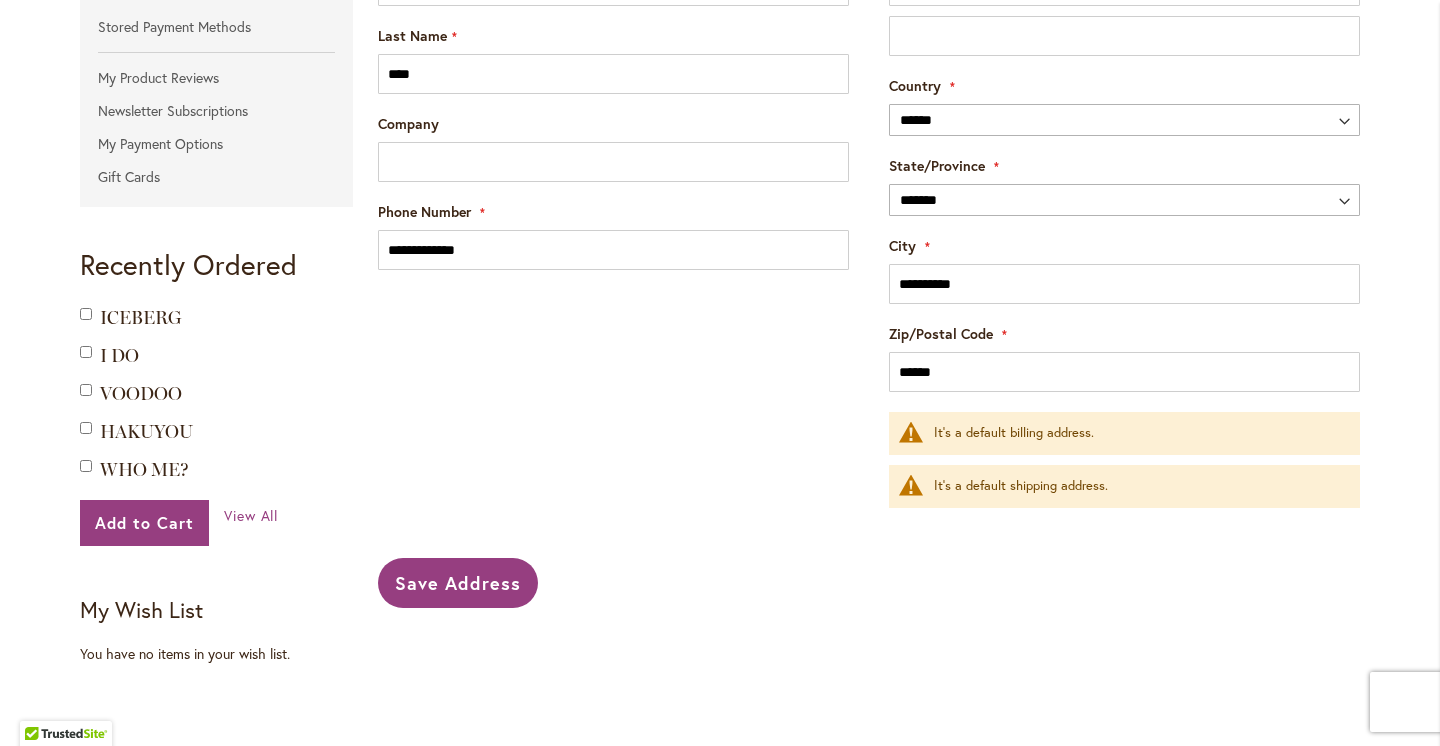 scroll, scrollTop: 499, scrollLeft: 0, axis: vertical 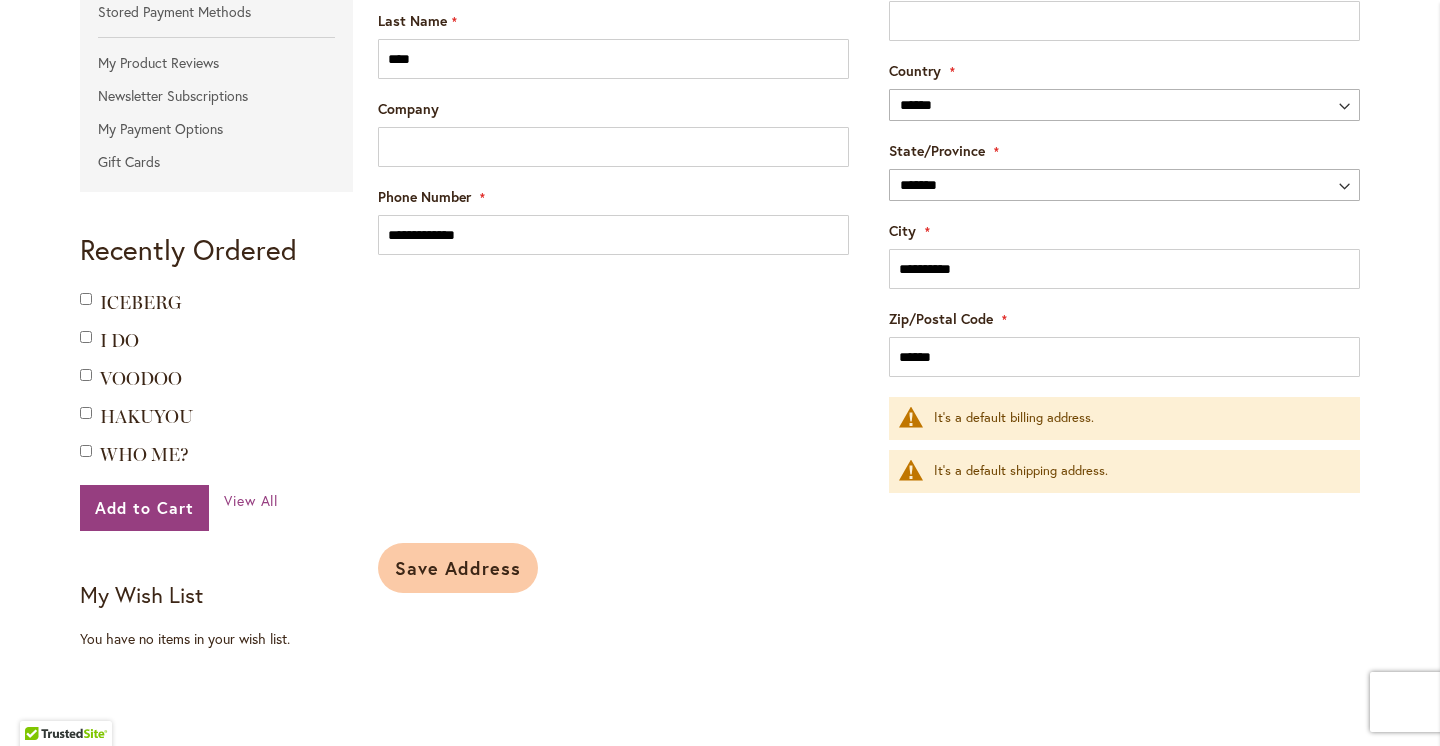 click on "Save Address" at bounding box center [458, 568] 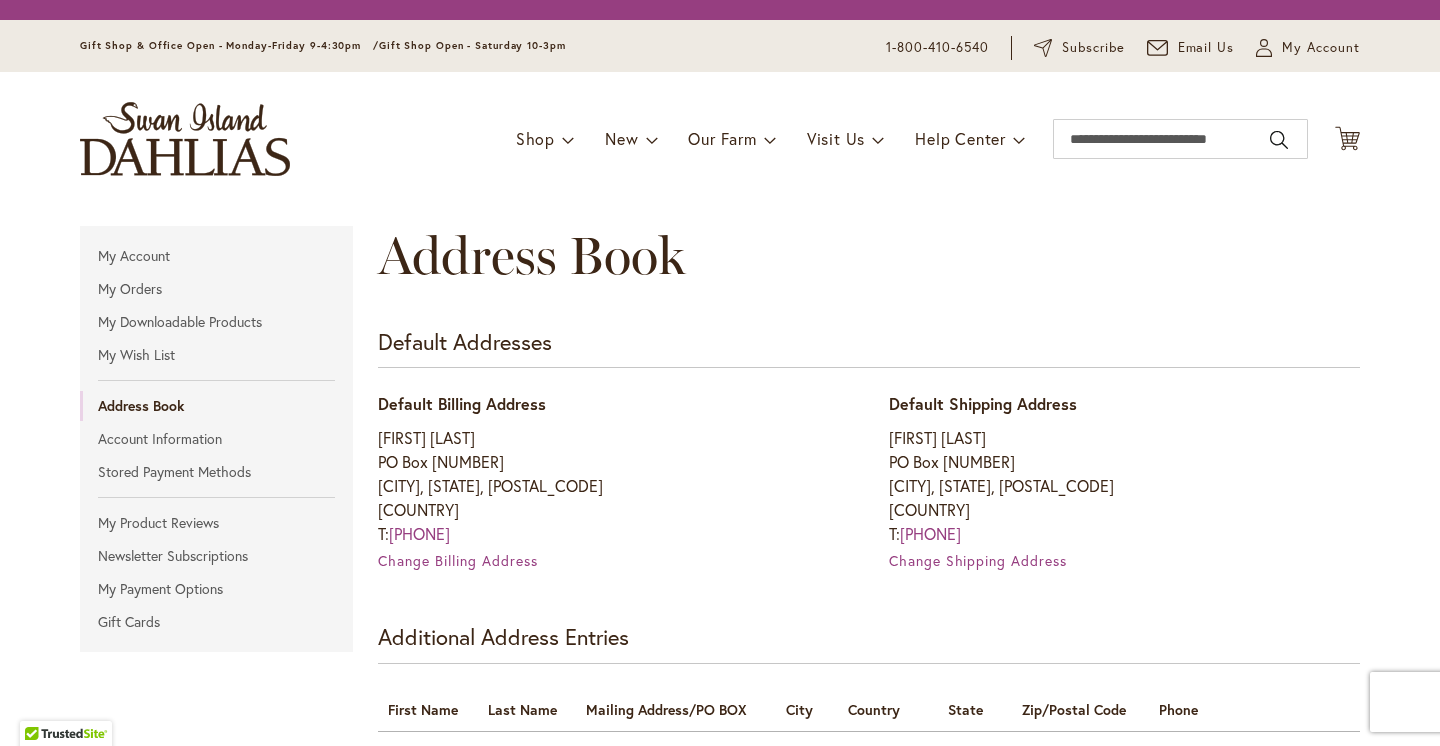 scroll, scrollTop: 0, scrollLeft: 0, axis: both 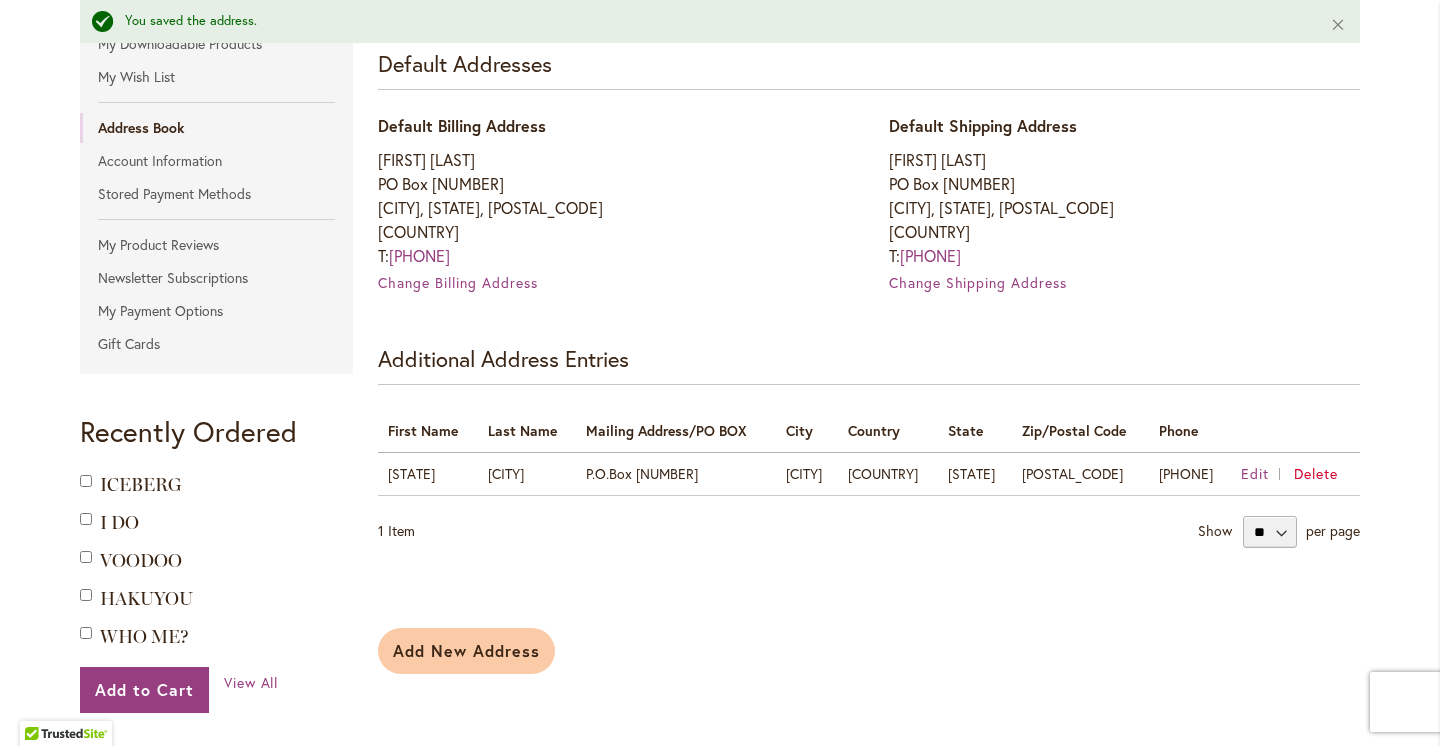 click on "Add New Address" at bounding box center (466, 650) 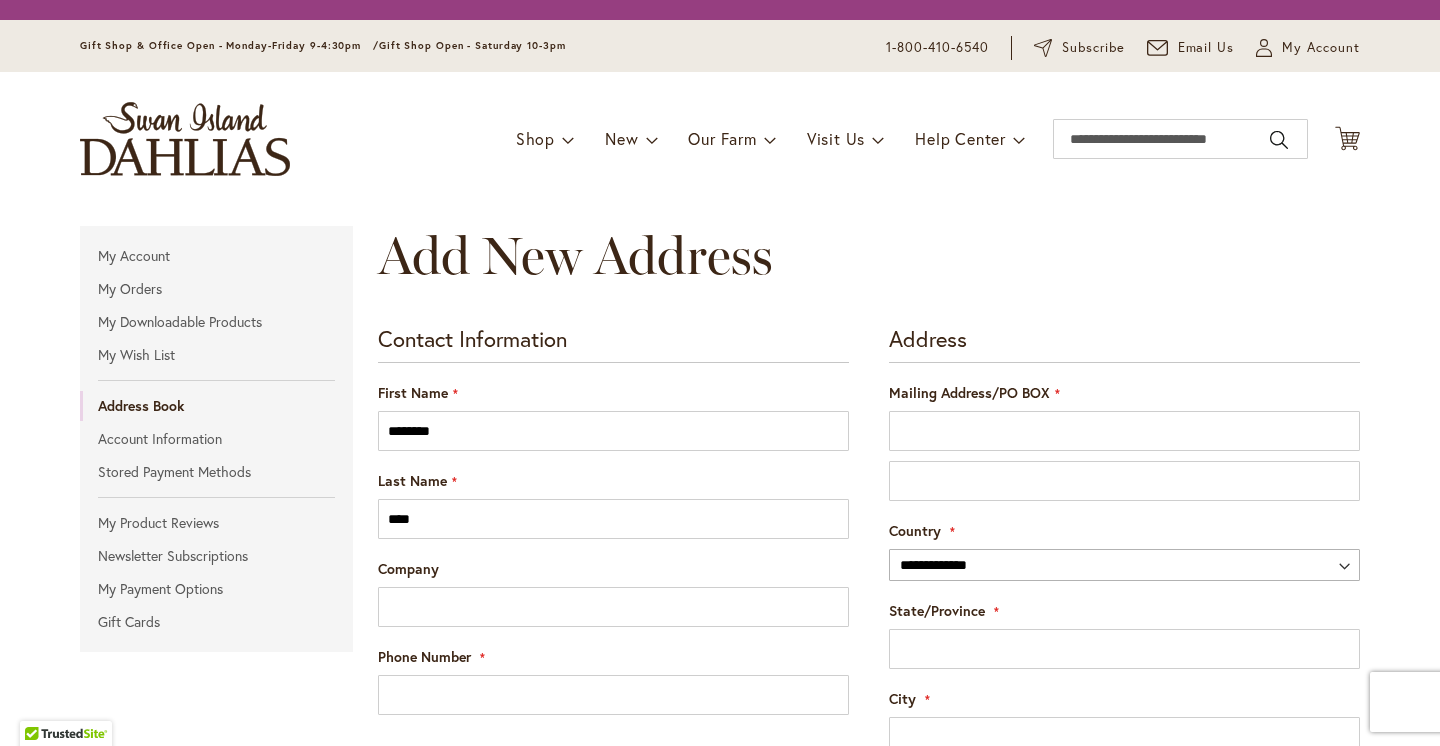 scroll, scrollTop: 0, scrollLeft: 0, axis: both 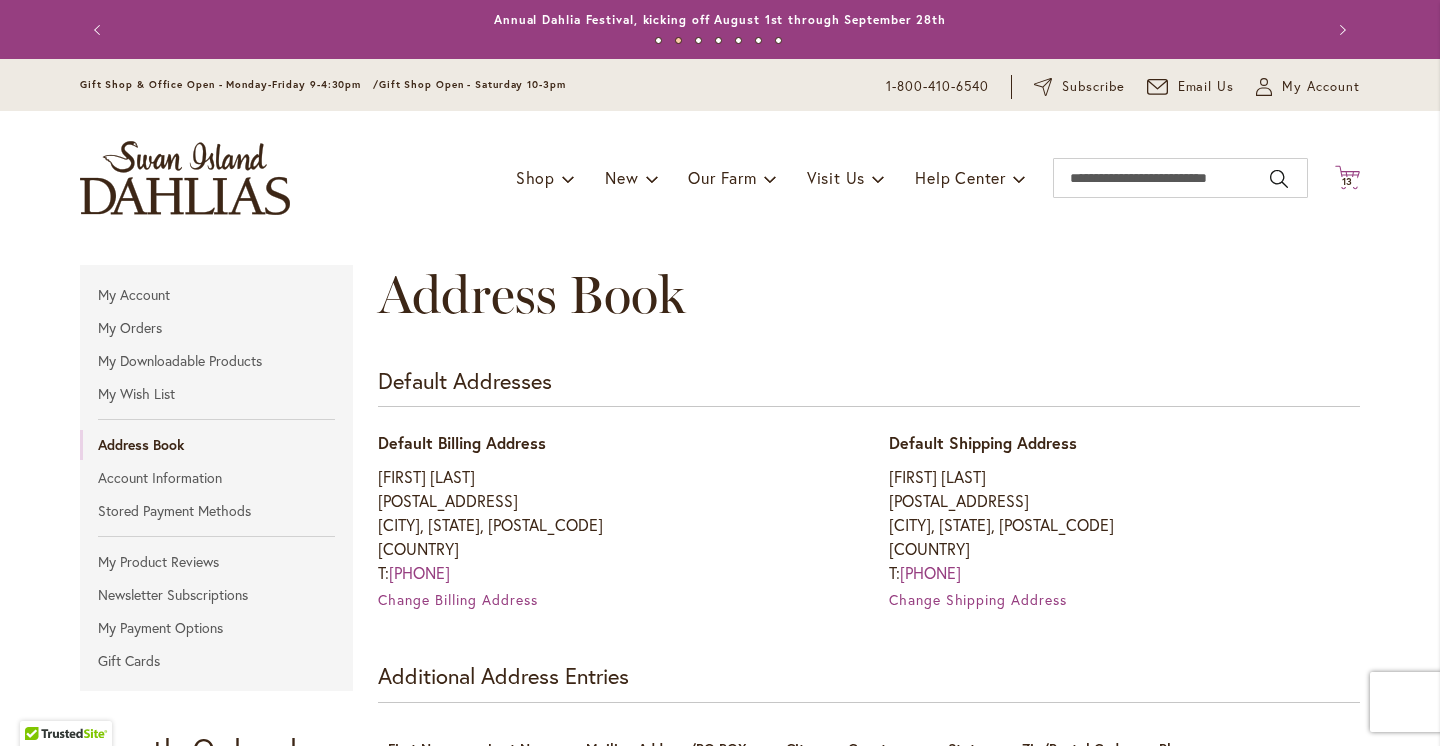 click on "Cart
.cls-1 {
fill: #231f20;
}" 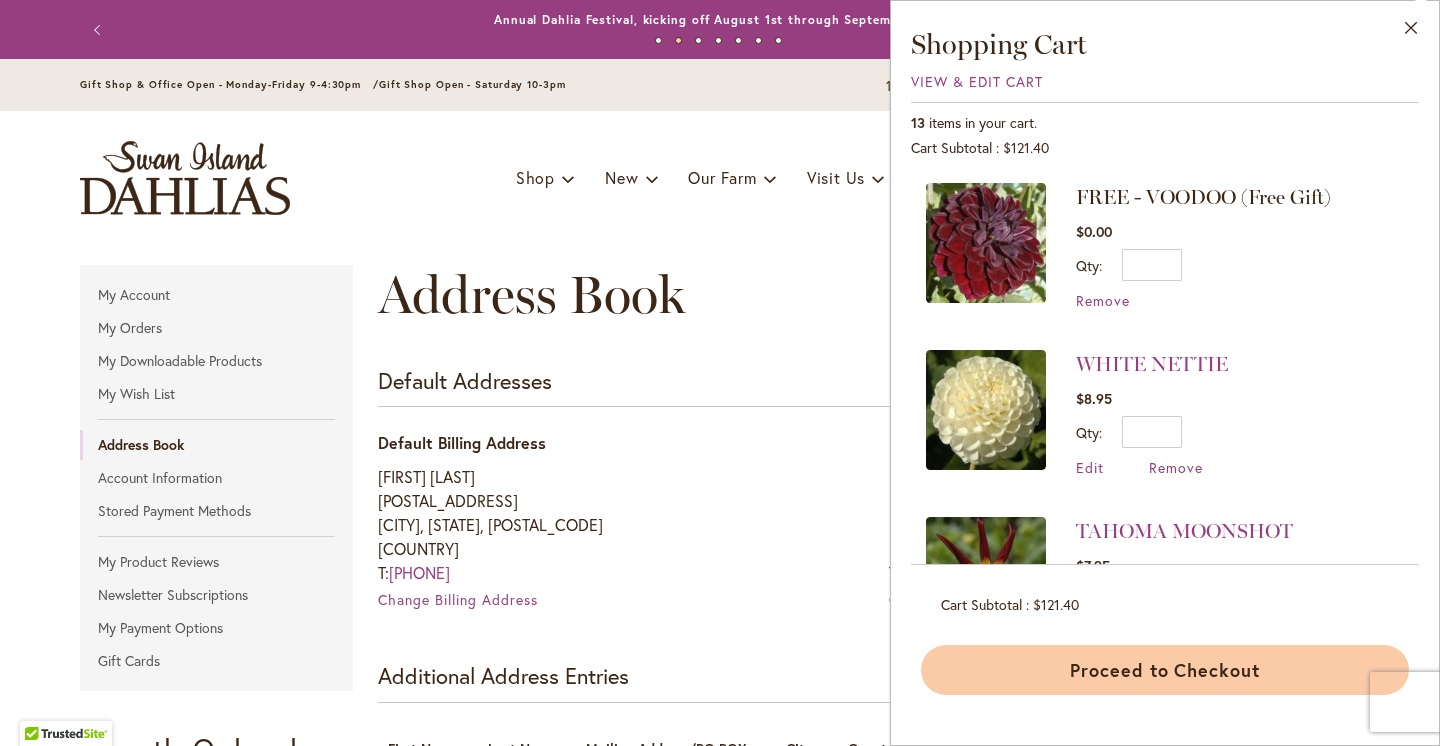 click on "Proceed to Checkout" at bounding box center (1165, 670) 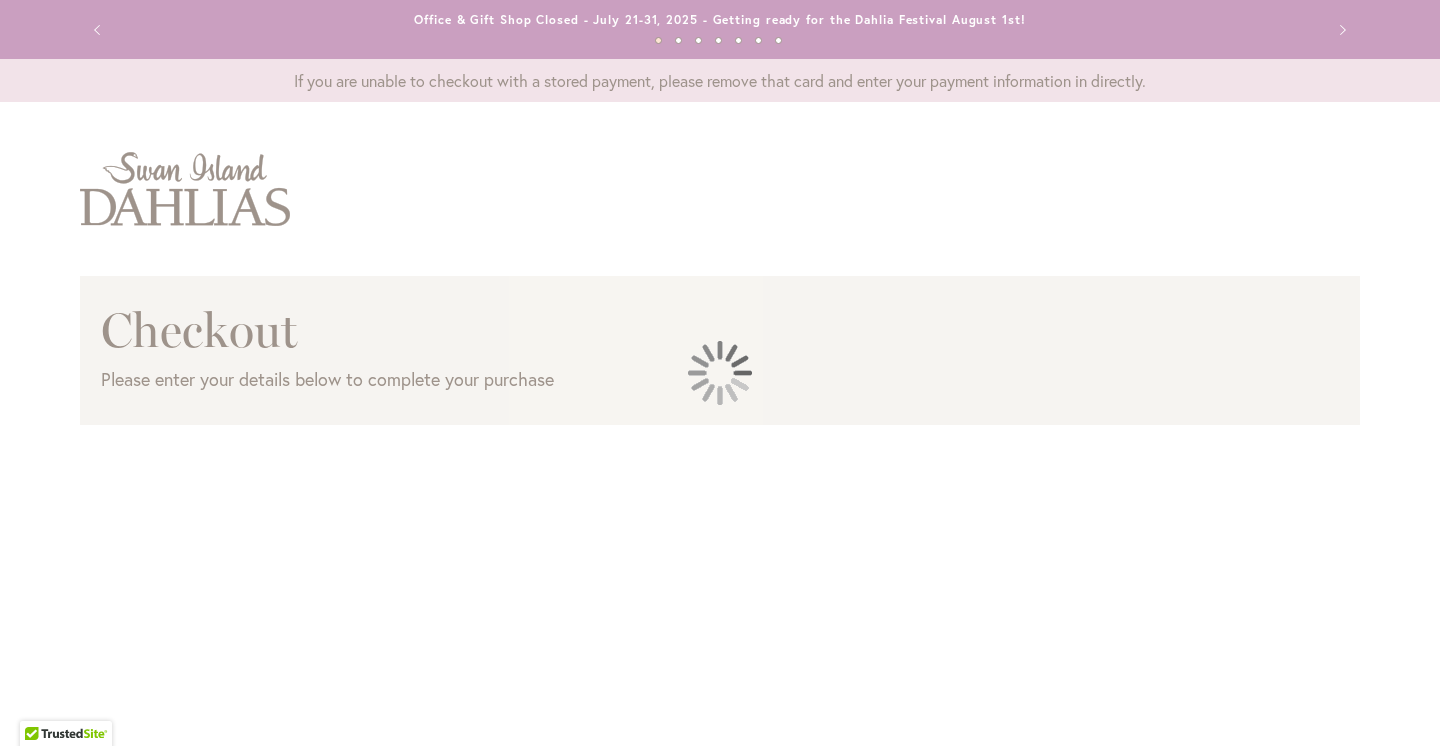 scroll, scrollTop: 0, scrollLeft: 0, axis: both 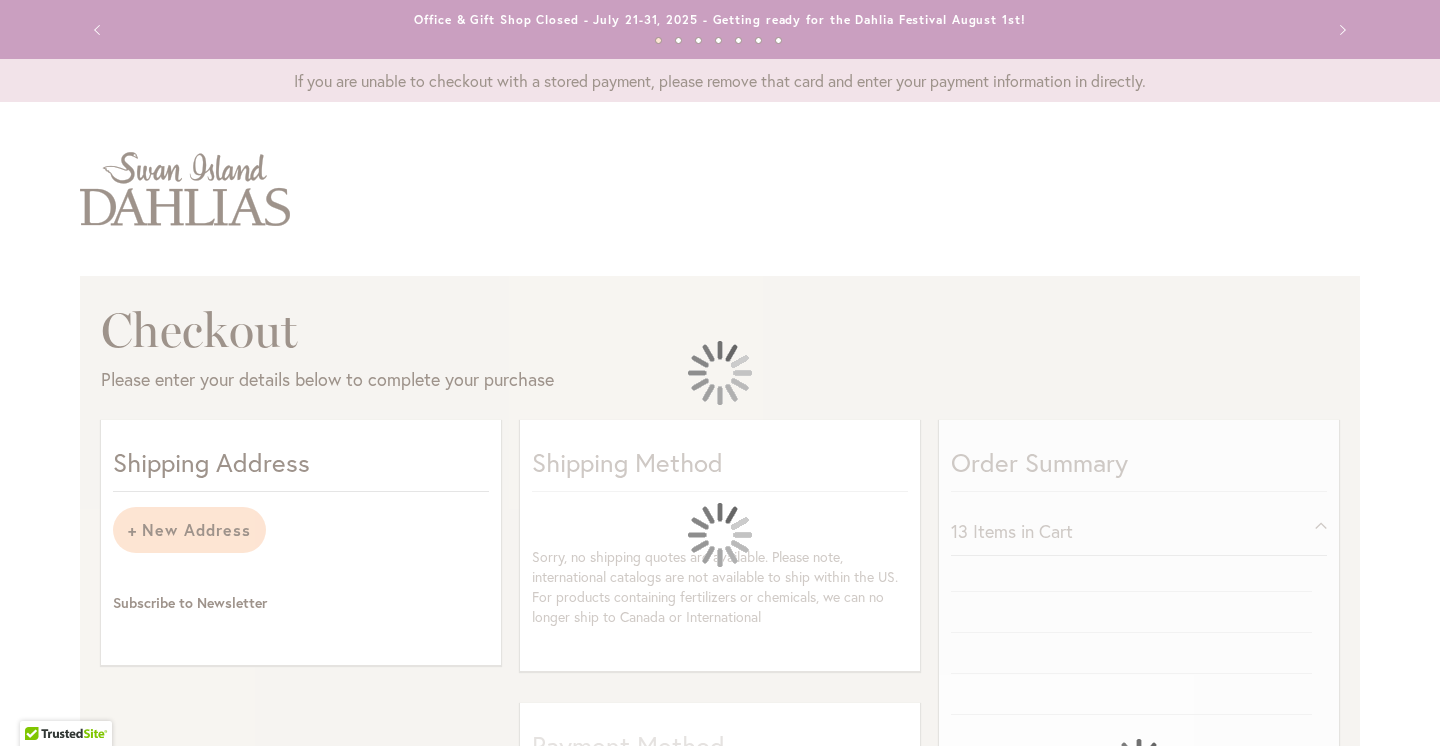 select on "**********" 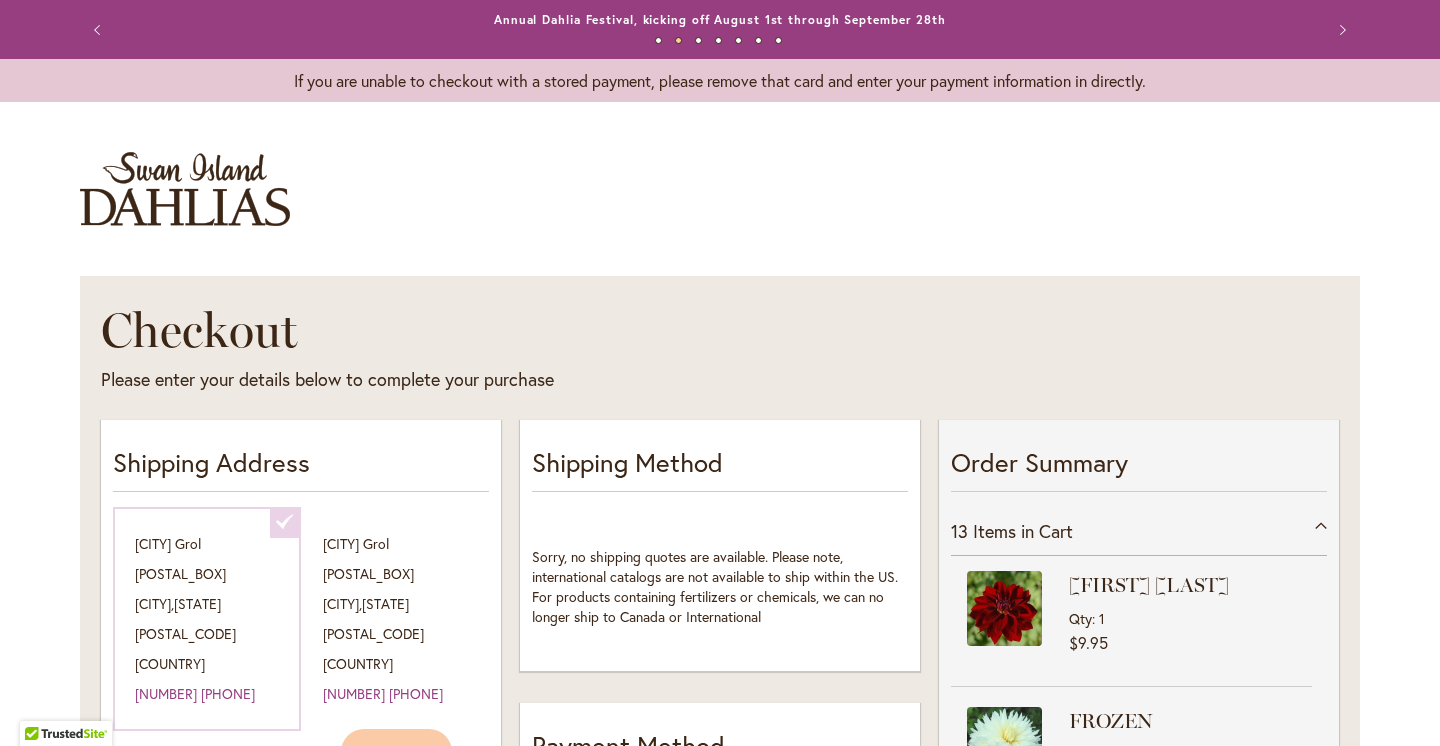 click on "**********" at bounding box center (720, 1012) 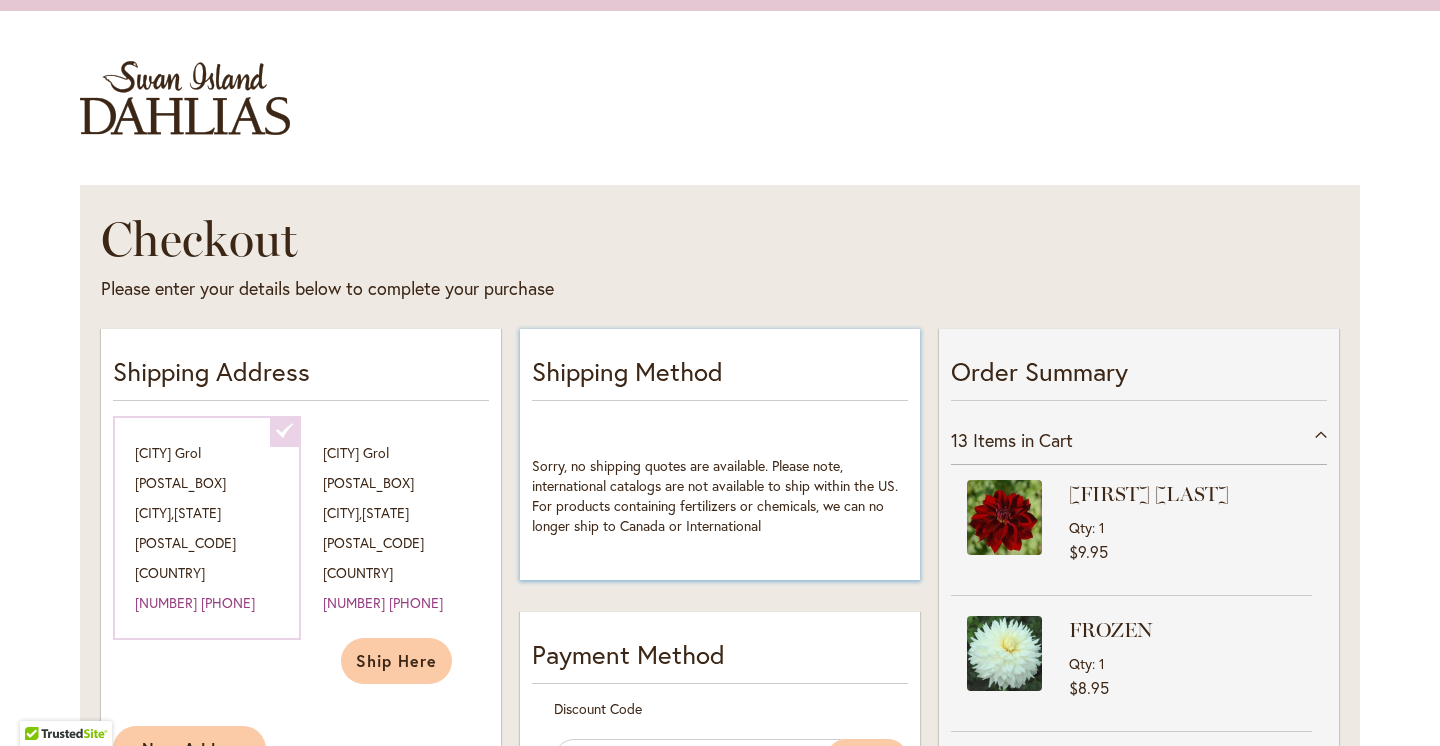 scroll, scrollTop: 93, scrollLeft: 0, axis: vertical 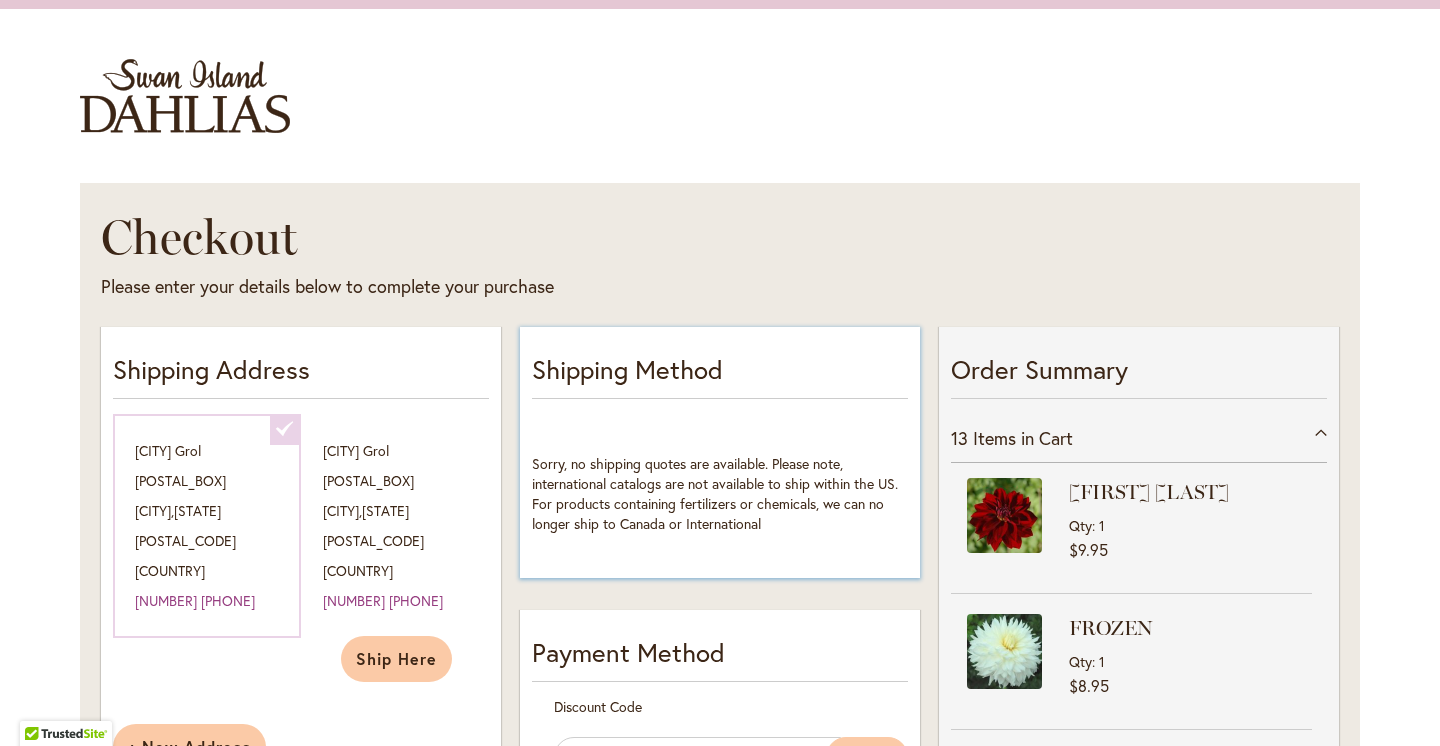 click on "Sorry, no shipping quotes are available. Please note, international catalogs are not available to ship within the US. For products containing fertilizers or chemicals, we can no longer ship to Canada or International" at bounding box center [715, 493] 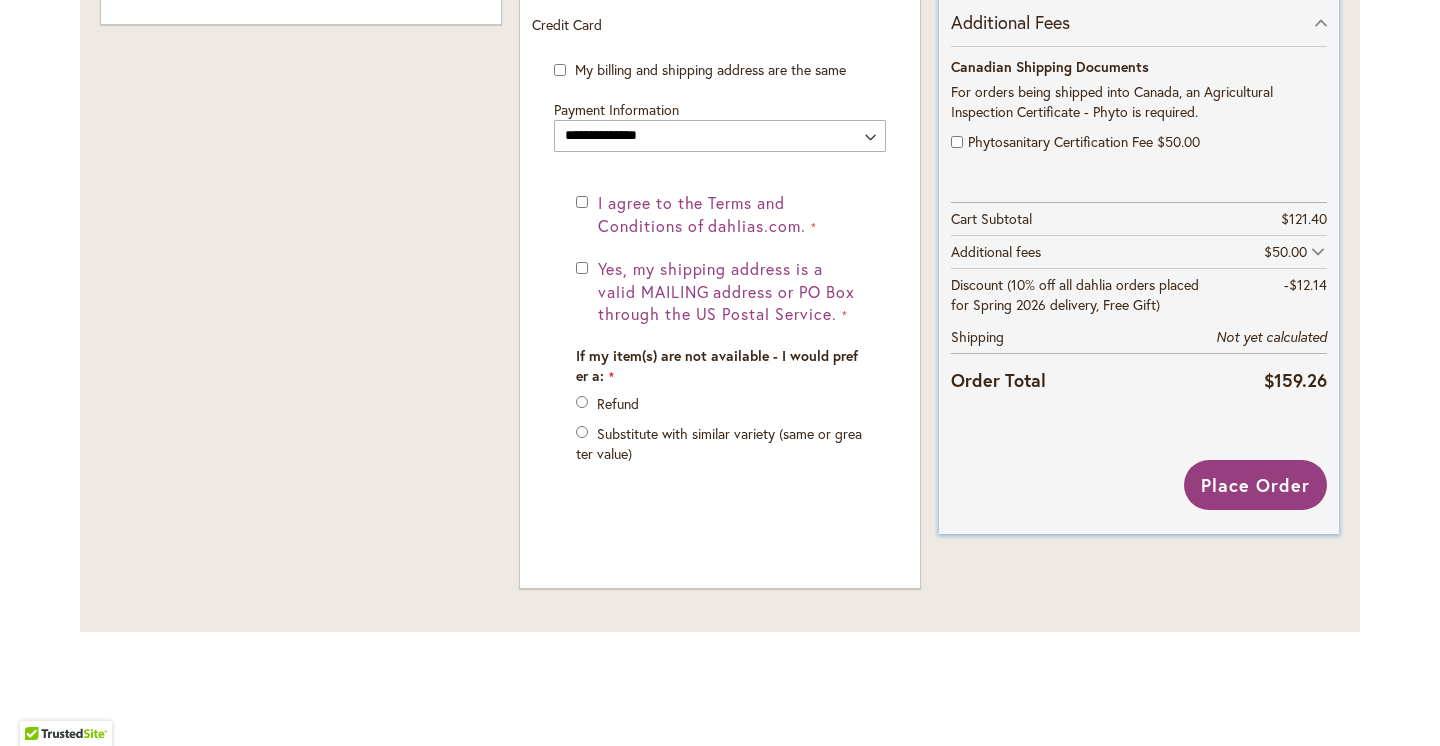 scroll, scrollTop: 401, scrollLeft: 0, axis: vertical 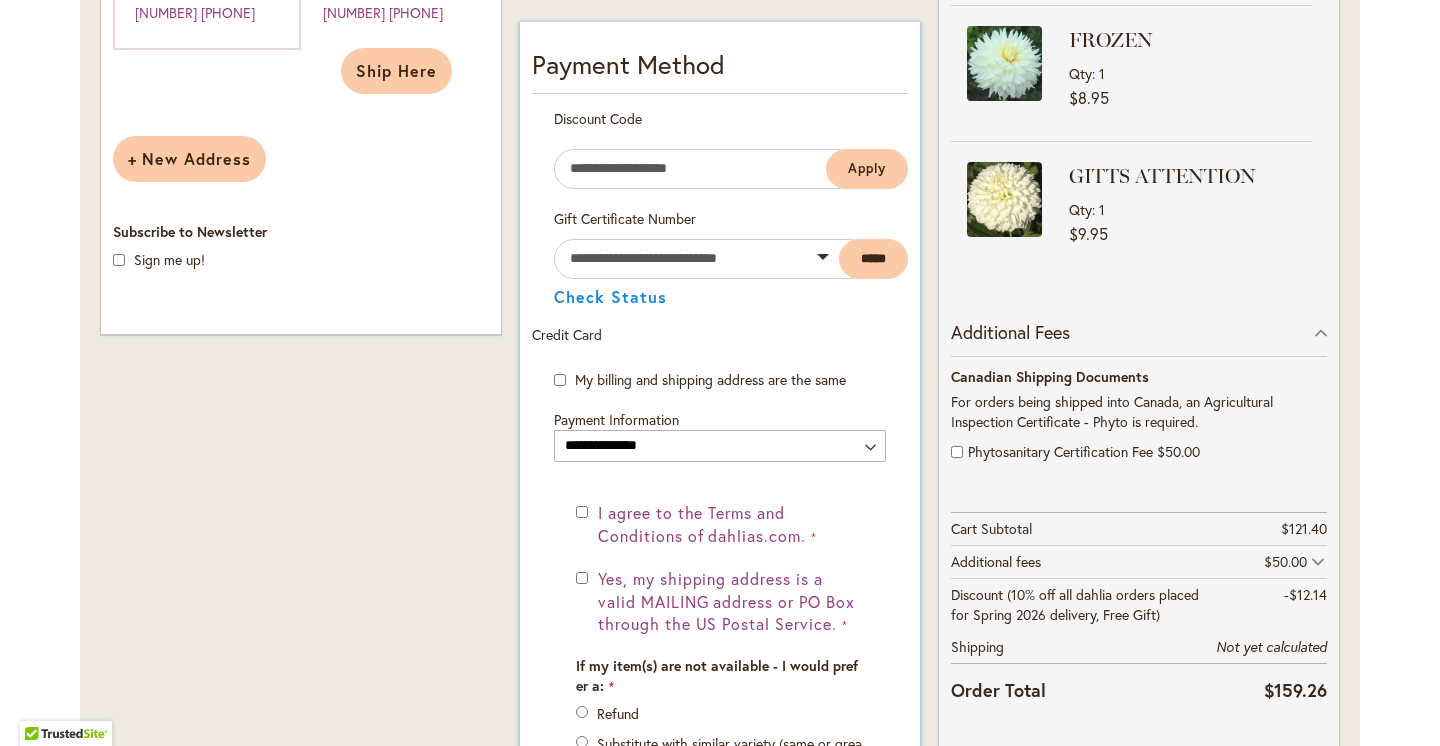 click on "I agree to the Terms and Conditions of dahlias.com." at bounding box center (720, 525) 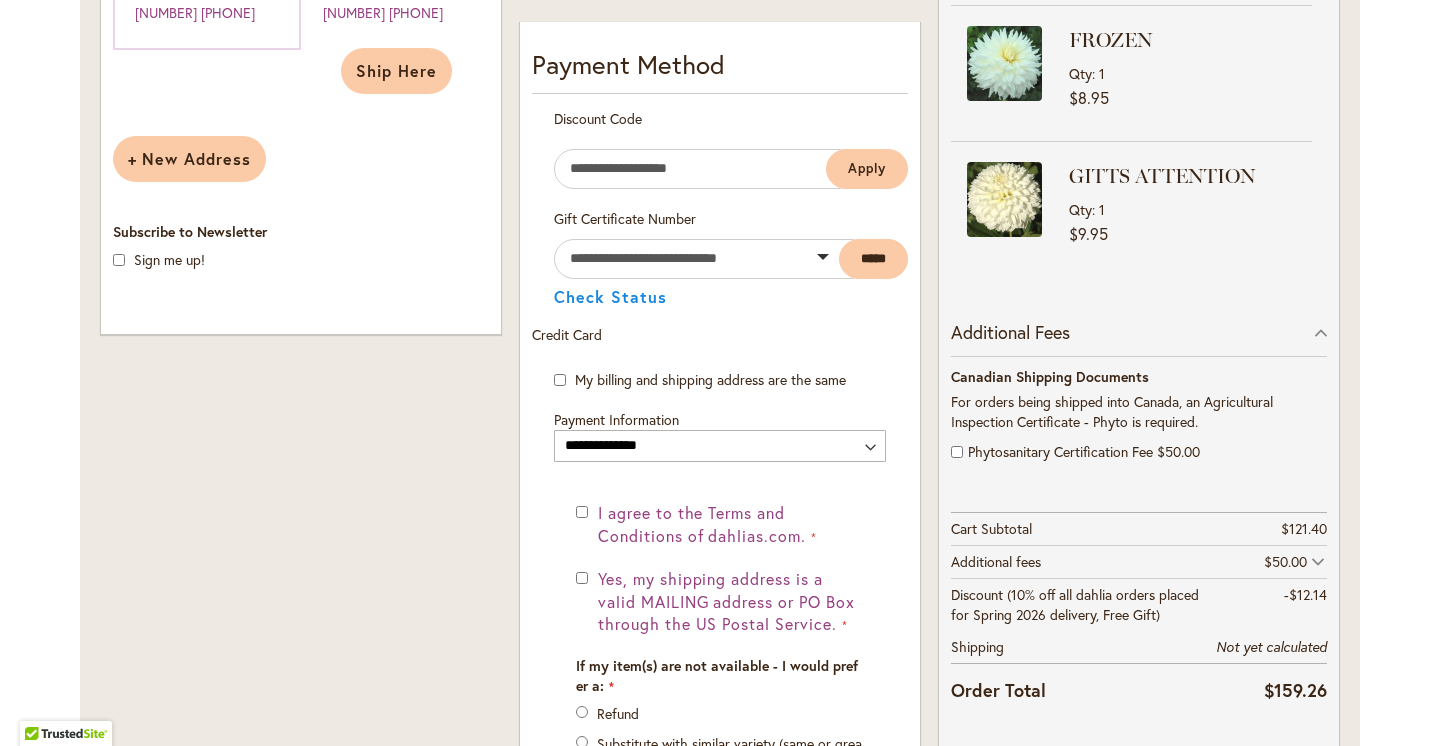 scroll, scrollTop: 392, scrollLeft: 0, axis: vertical 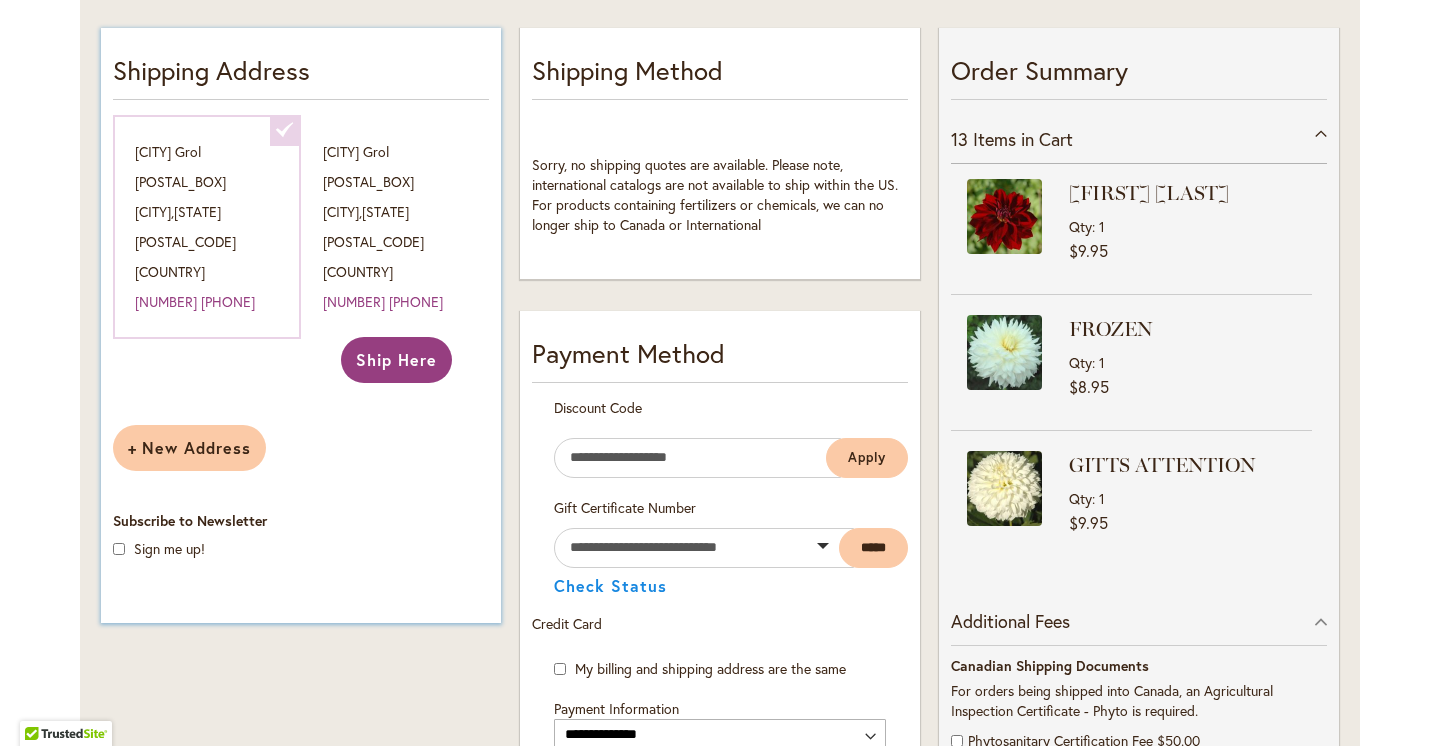 click on "Ship Here" 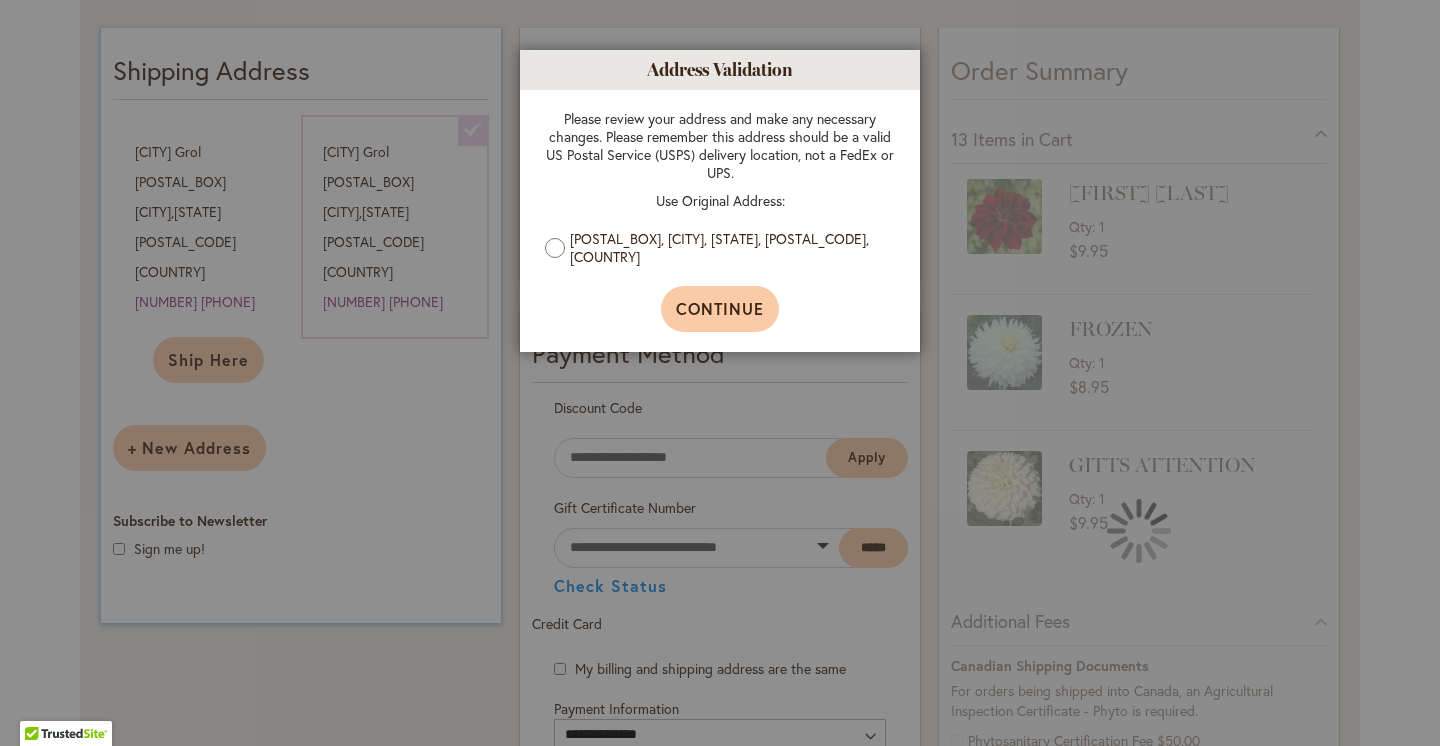 click on "Continue" at bounding box center [720, 309] 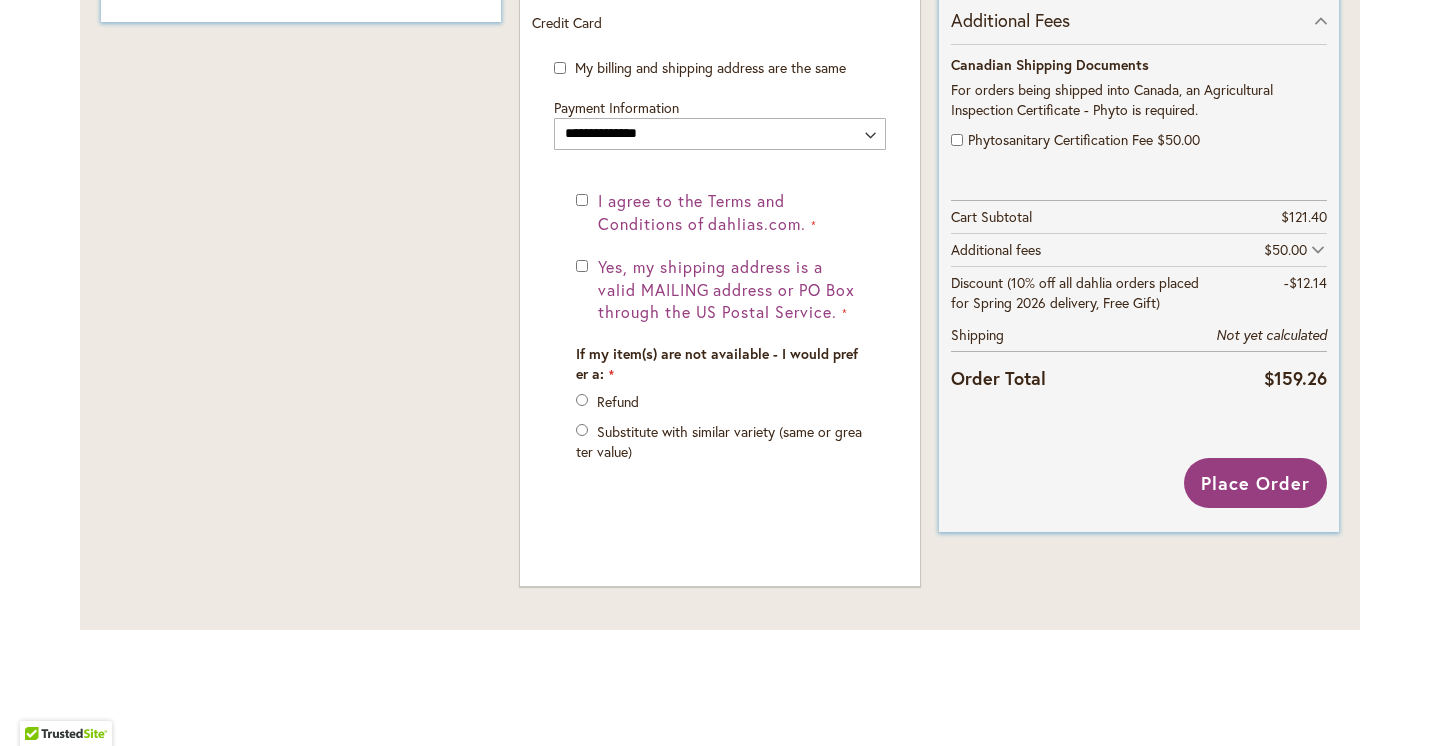 scroll, scrollTop: 991, scrollLeft: 0, axis: vertical 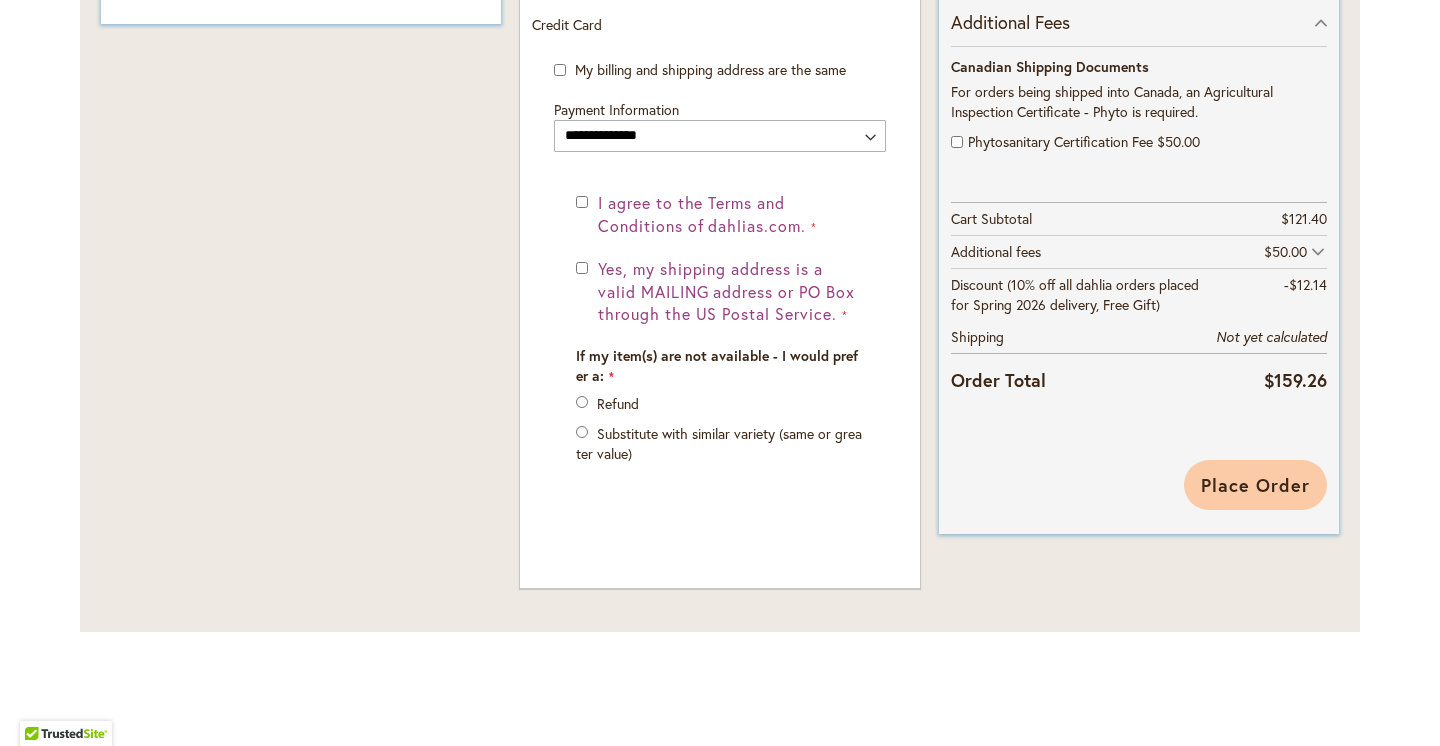 click on "Place Order" at bounding box center (1255, 485) 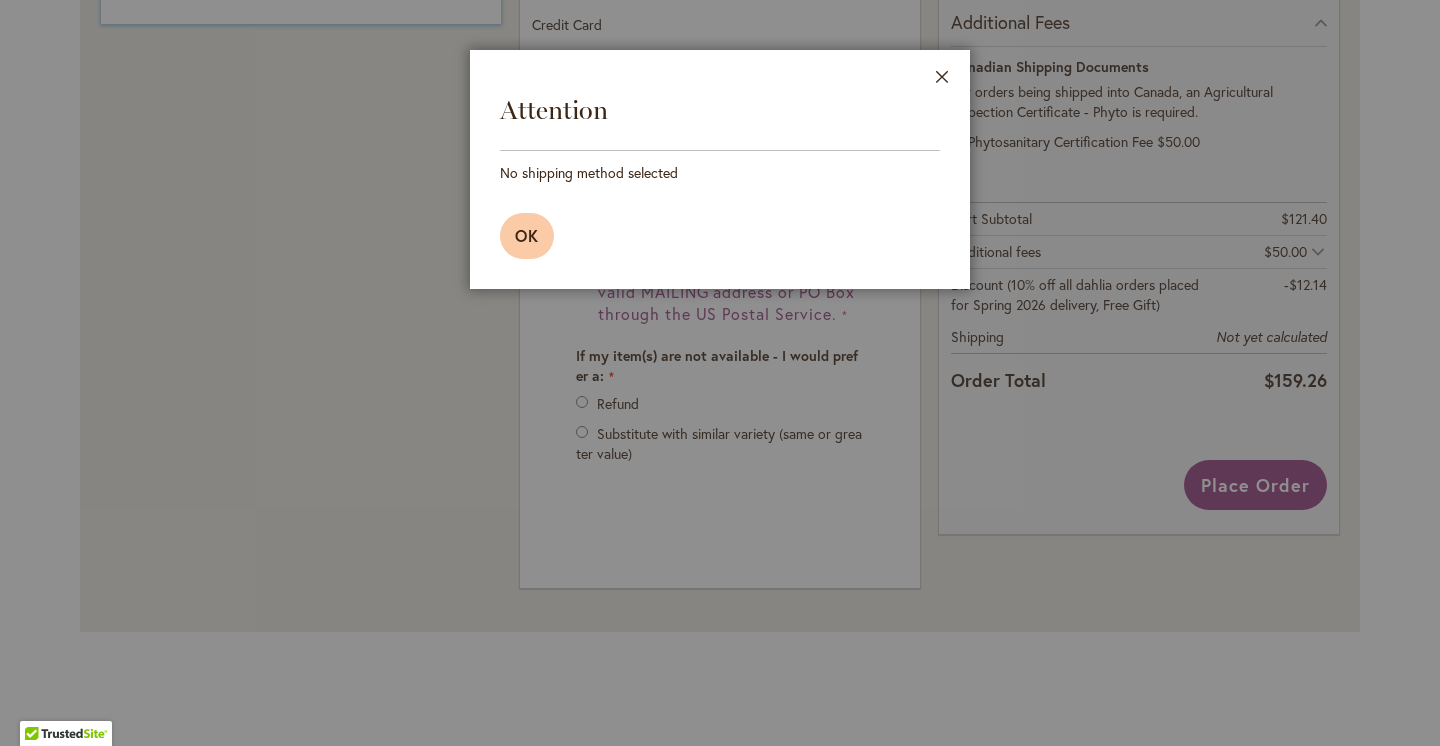 click on "OK" at bounding box center [527, 236] 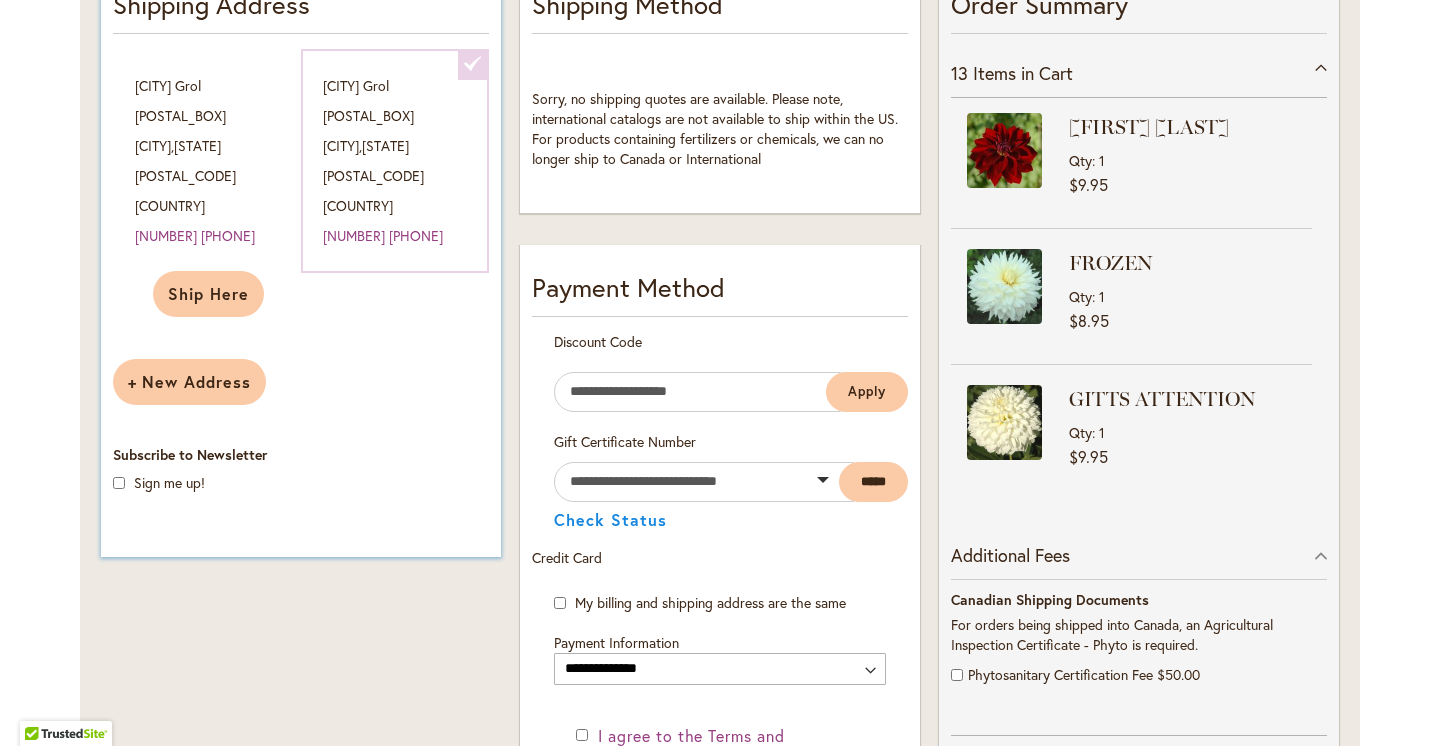 scroll, scrollTop: 387, scrollLeft: 0, axis: vertical 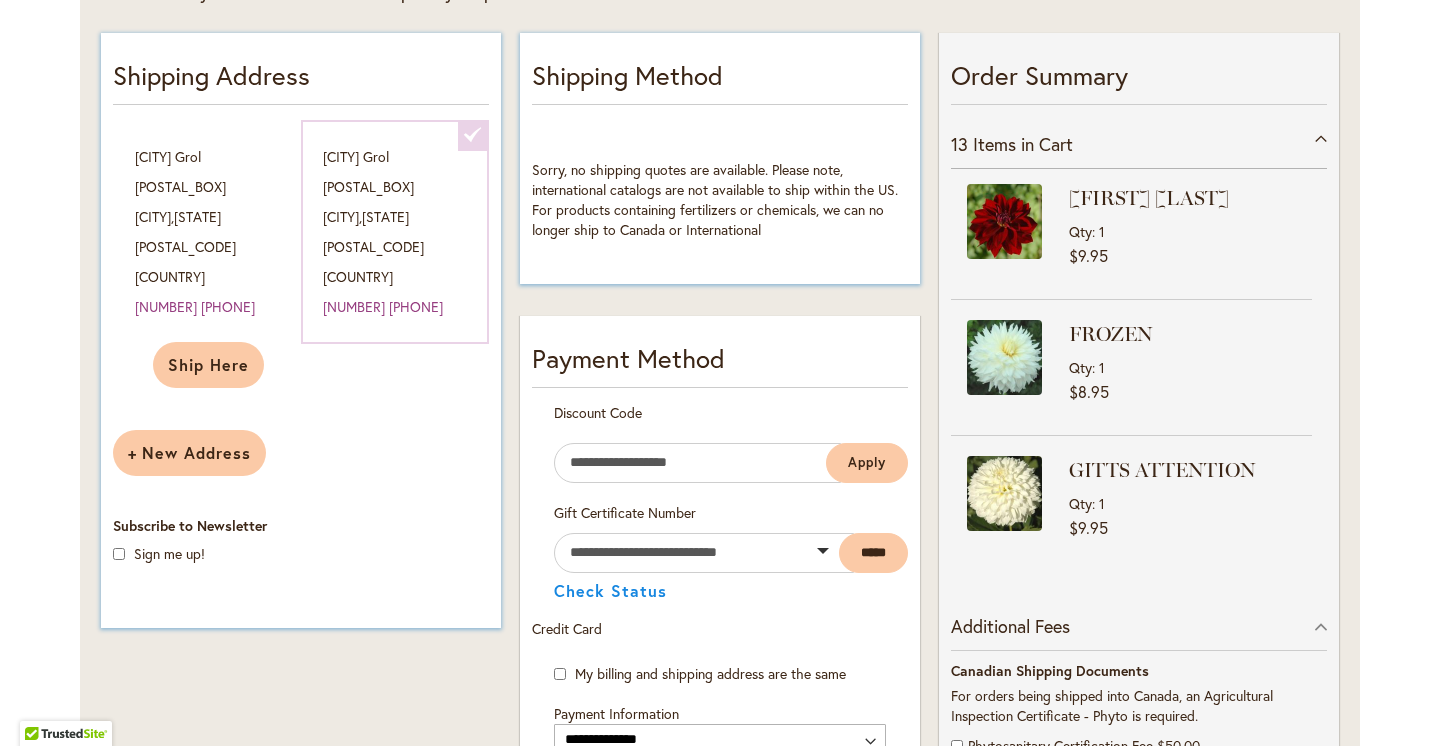 click on "Sorry, no shipping quotes are available. Please note, international catalogs are not available to ship within the US. For products containing fertilizers or chemicals, we can no longer ship to Canada or International" at bounding box center [715, 199] 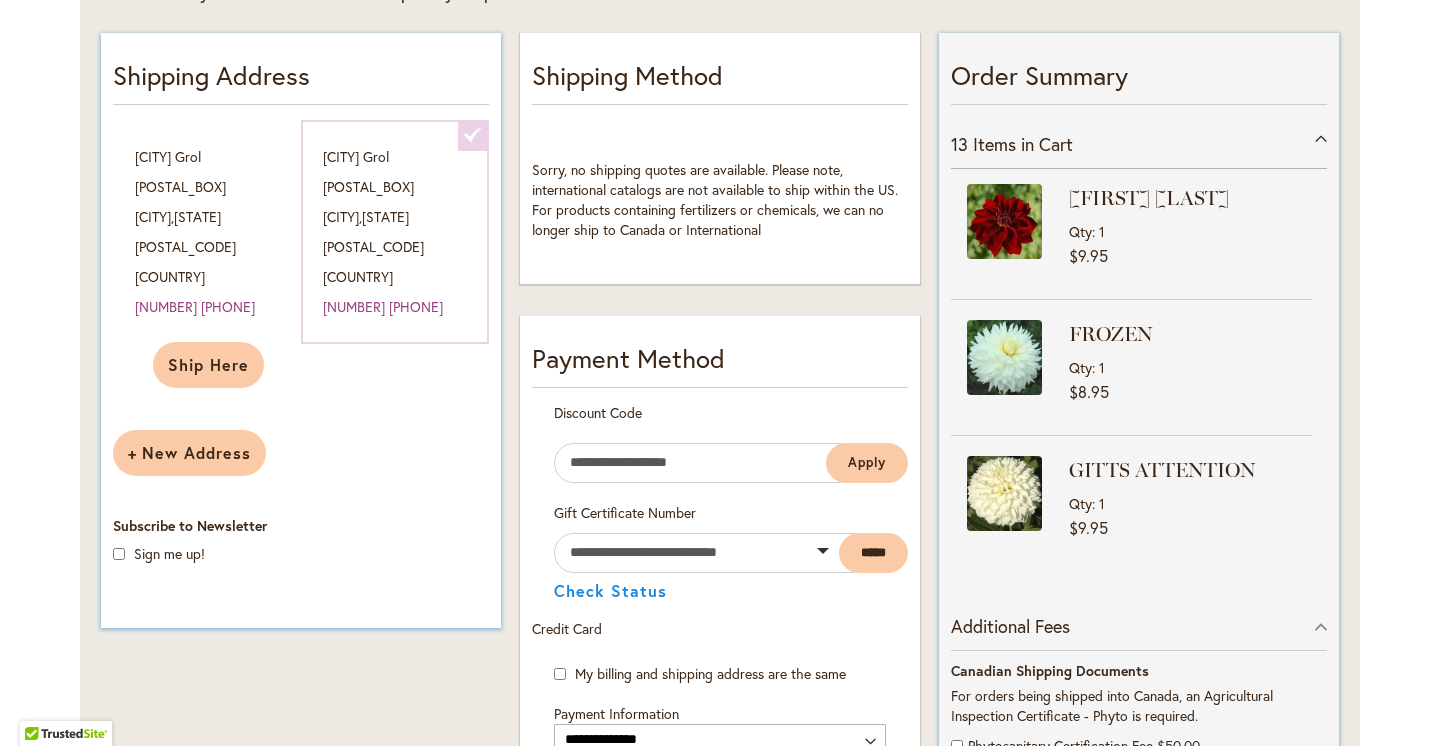click on "13
Items in Cart" at bounding box center [1139, 144] 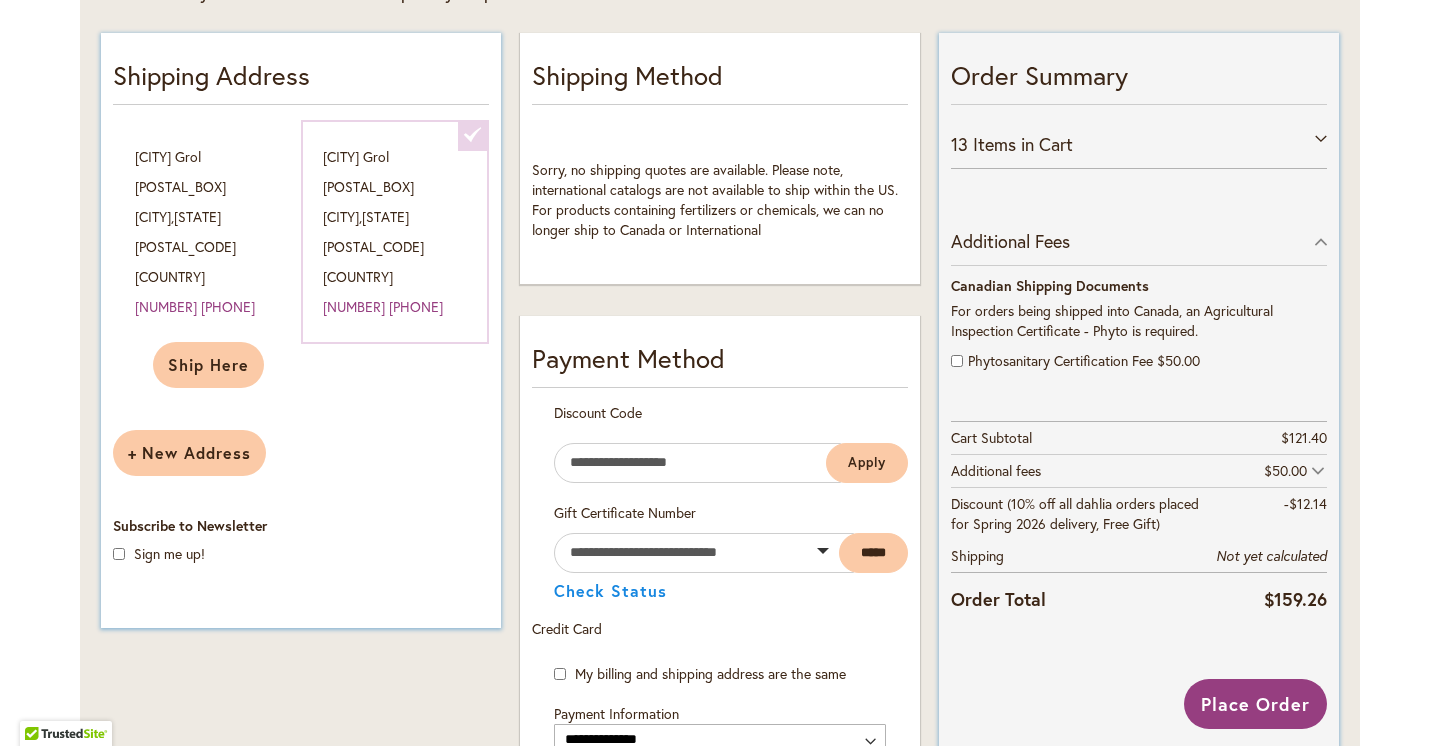 click on "13
Items in Cart" at bounding box center (1139, 144) 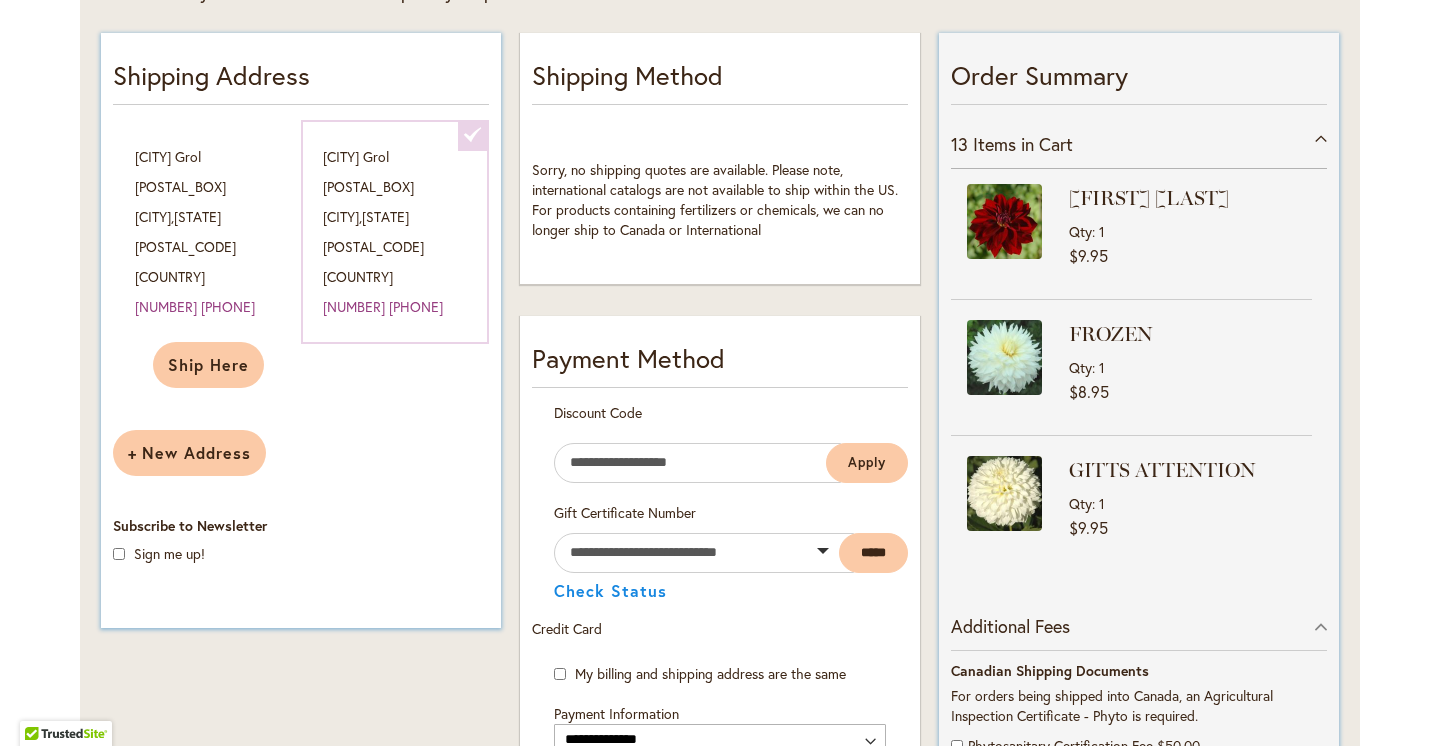 scroll, scrollTop: 0, scrollLeft: 0, axis: both 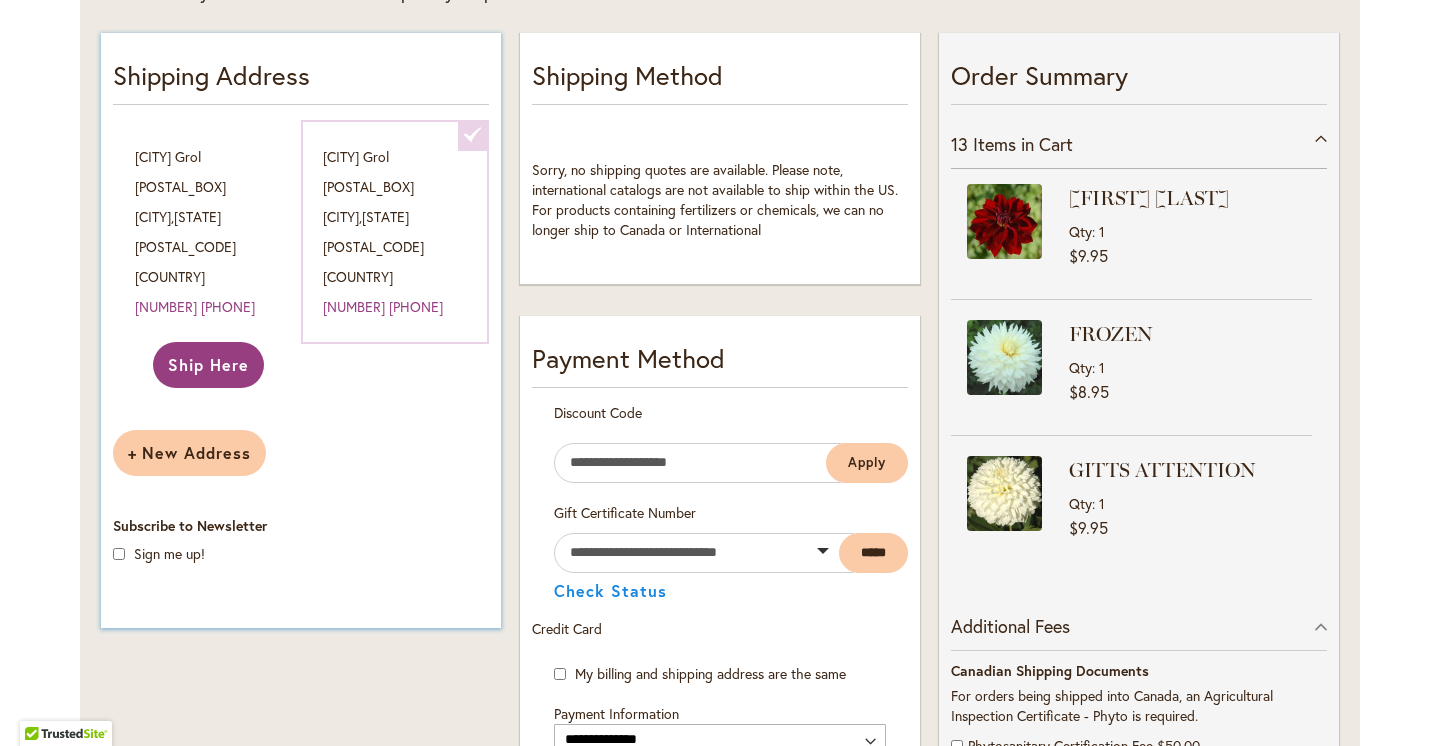 click on "Ship Here" 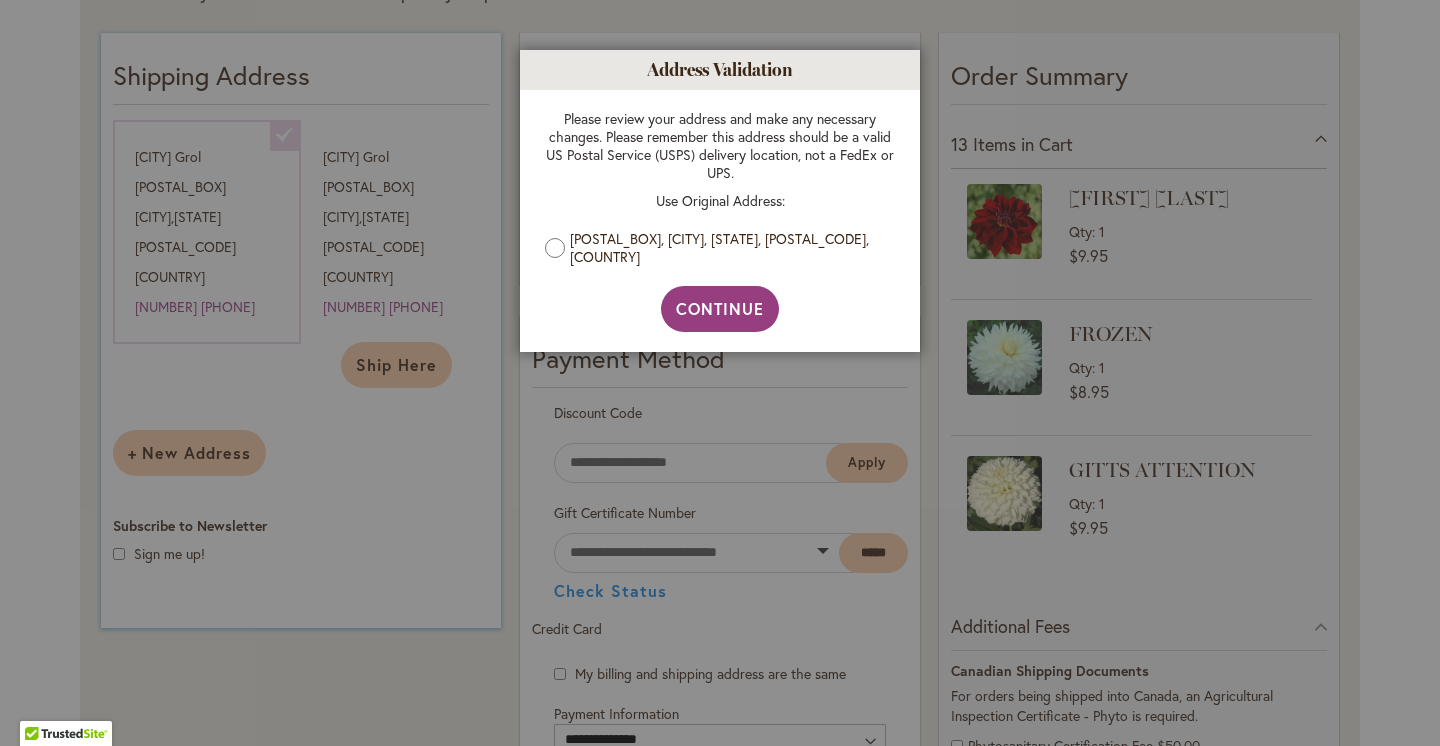 click on "P.O.Box 311, Bow Island, Alberta, T0K0G0, Canada" at bounding box center [727, 248] 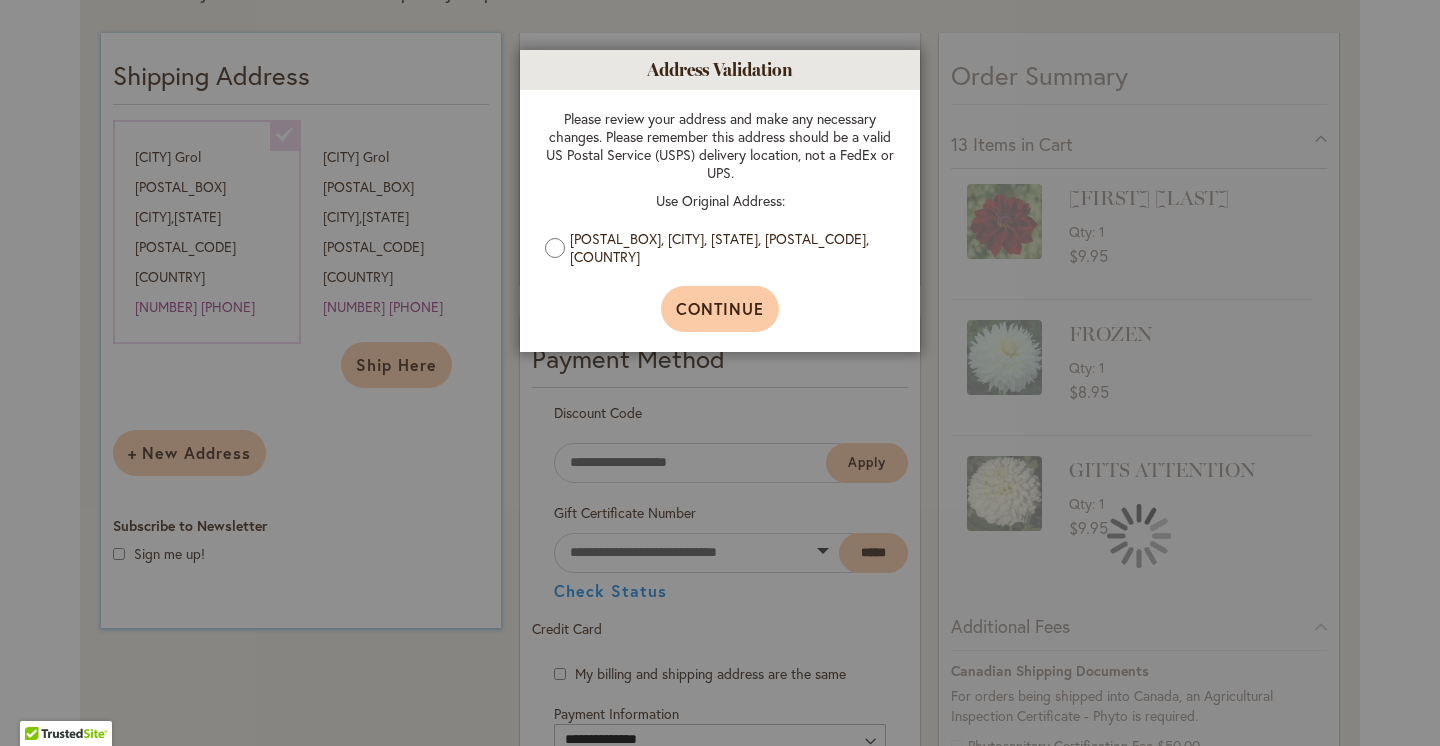 click on "Continue" at bounding box center [720, 309] 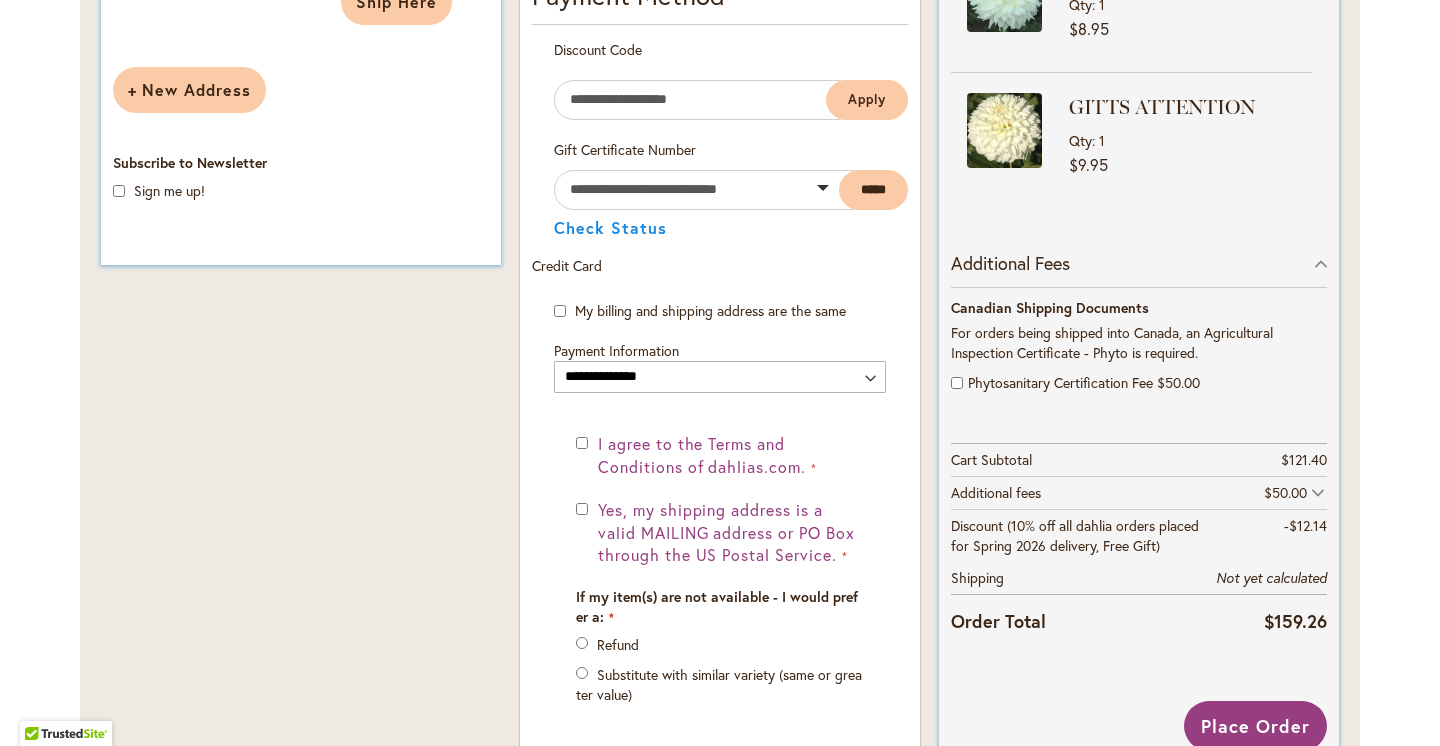 scroll, scrollTop: 751, scrollLeft: 0, axis: vertical 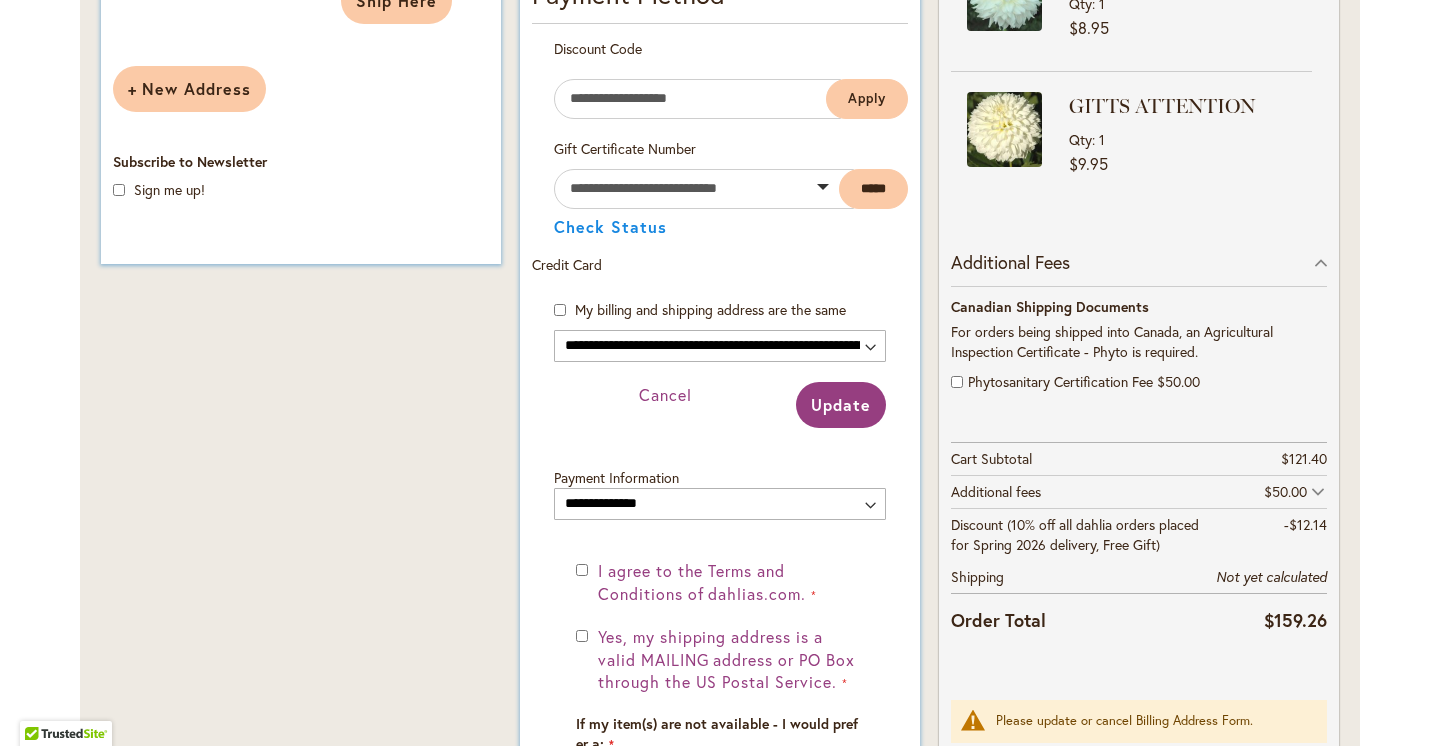 click on "Update" at bounding box center (841, 404) 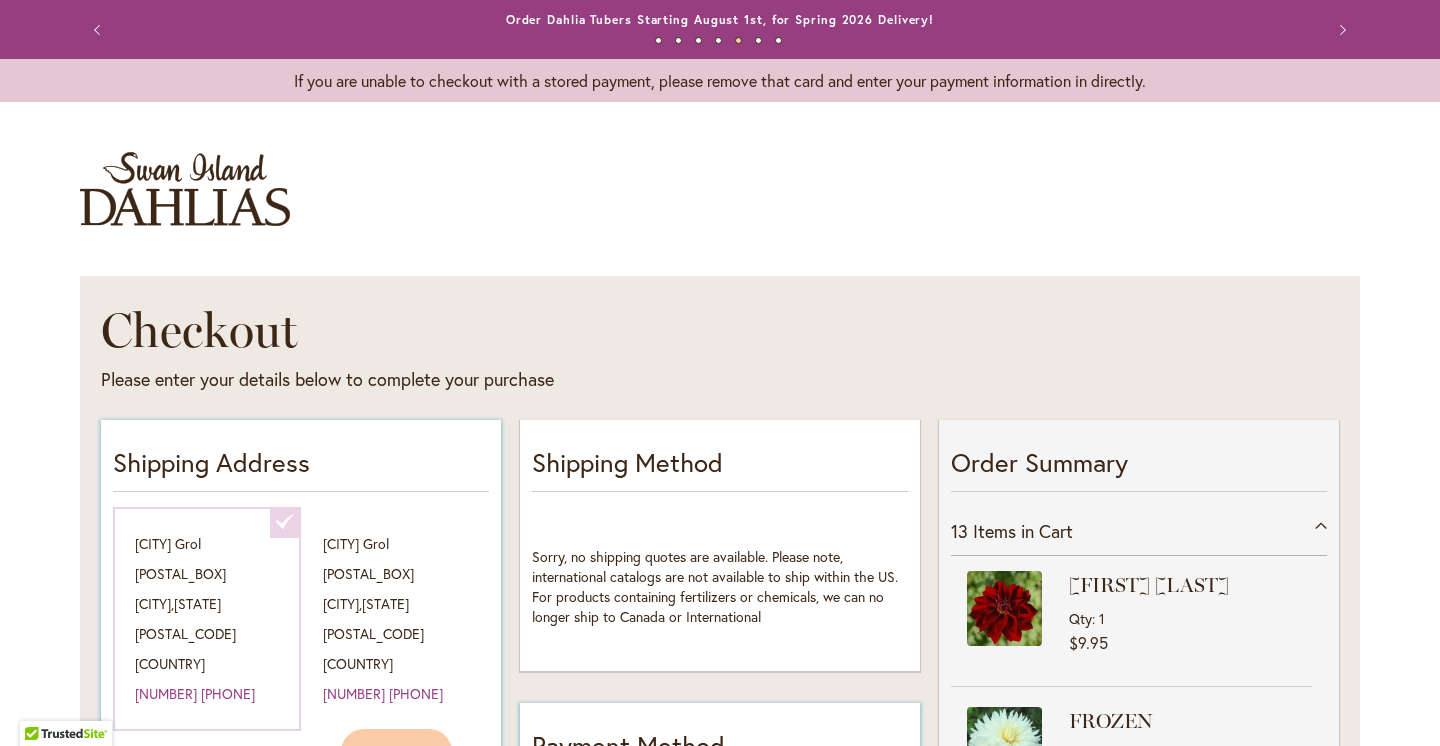 scroll, scrollTop: -1, scrollLeft: 0, axis: vertical 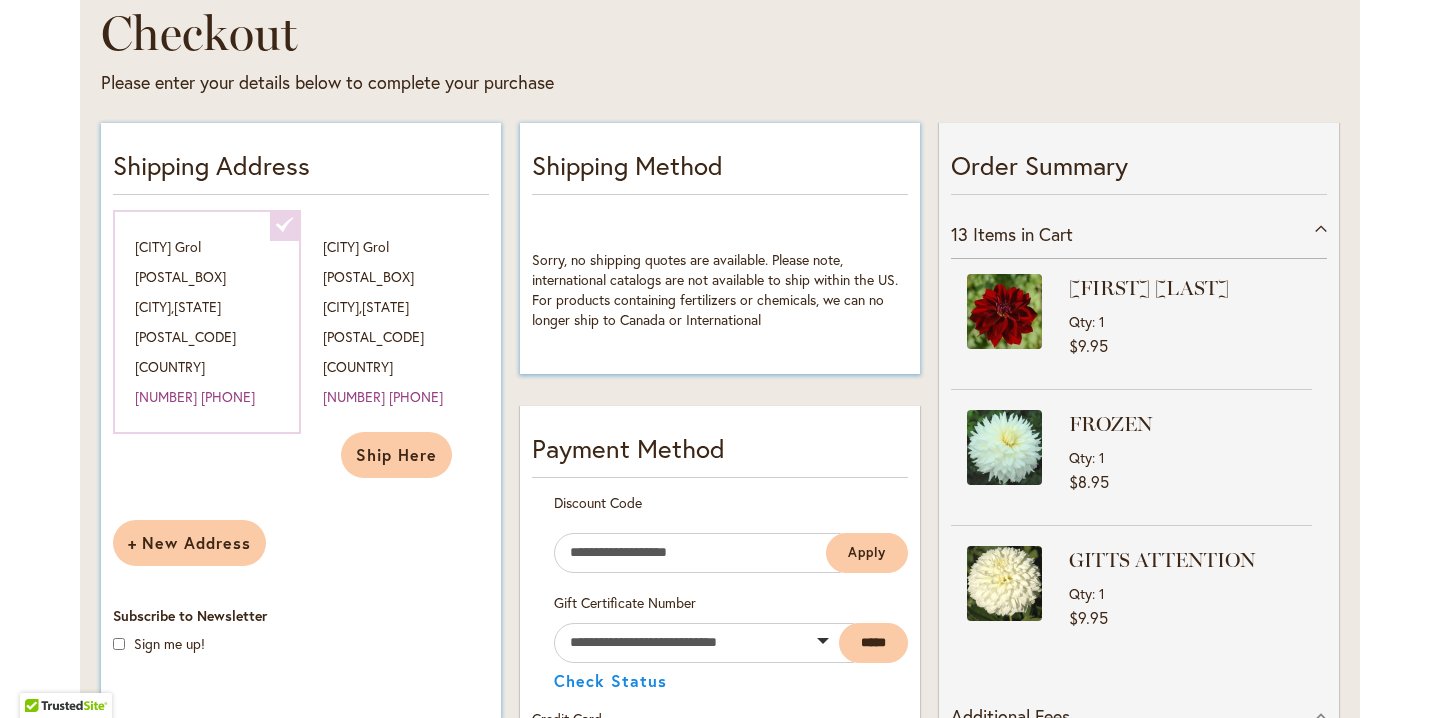 click on "Sorry, no shipping quotes are available. Please note, international catalogs are not available to ship within the US. For products containing fertilizers or chemicals, we can no longer ship to Canada or International" at bounding box center (715, 289) 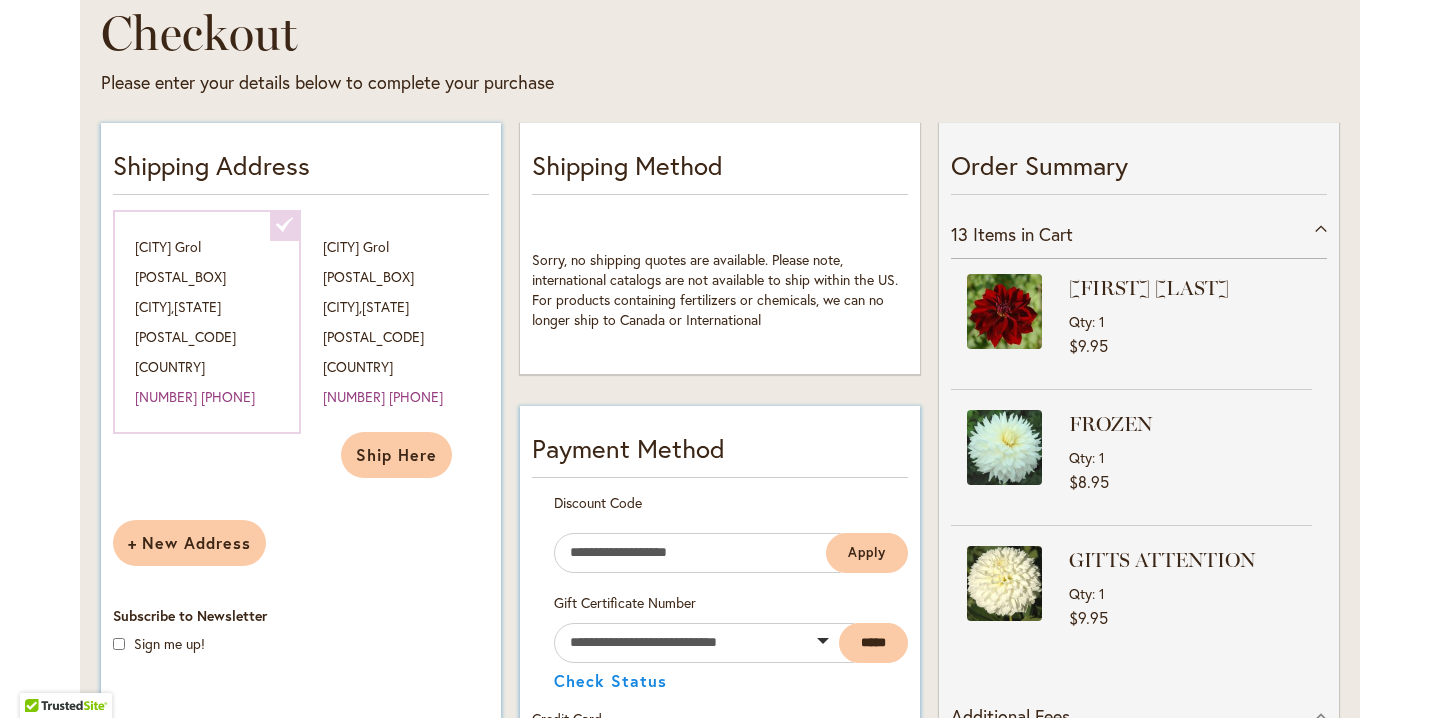 click on "Payment Information
Payment Method
Discount Code
Enter discount code
Apply" at bounding box center (720, 844) 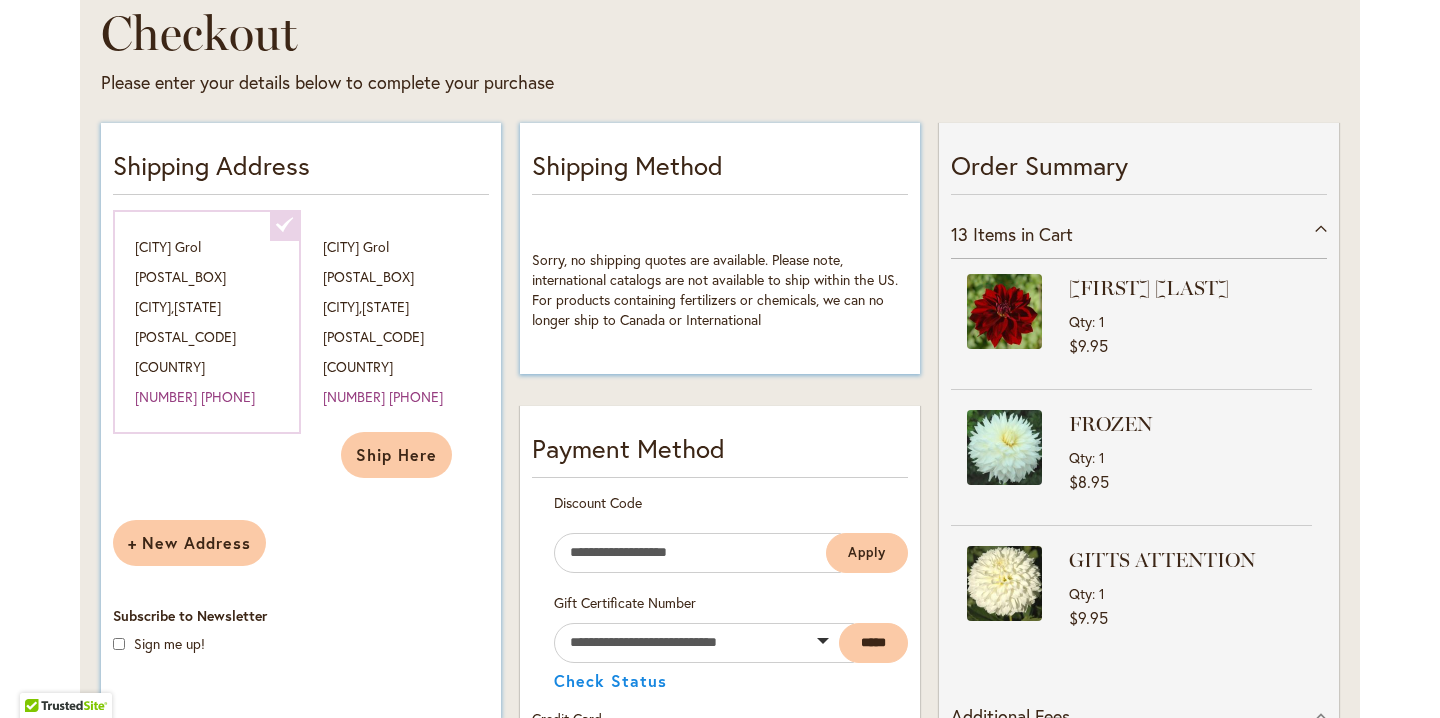 click on "Sorry, no shipping quotes are available. Please note, international catalogs are not available to ship within the US. For products containing fertilizers or chemicals, we can no longer ship to Canada or International" at bounding box center (715, 289) 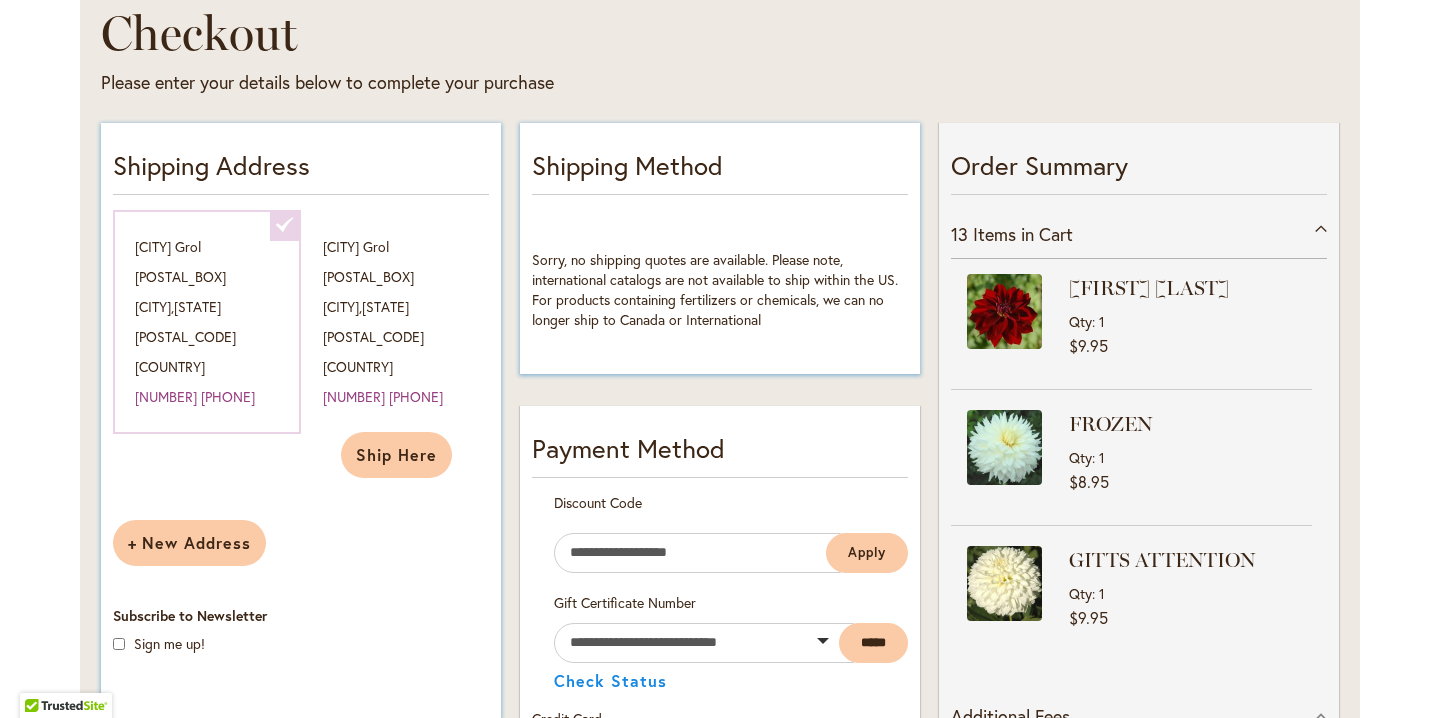 scroll, scrollTop: 367, scrollLeft: 0, axis: vertical 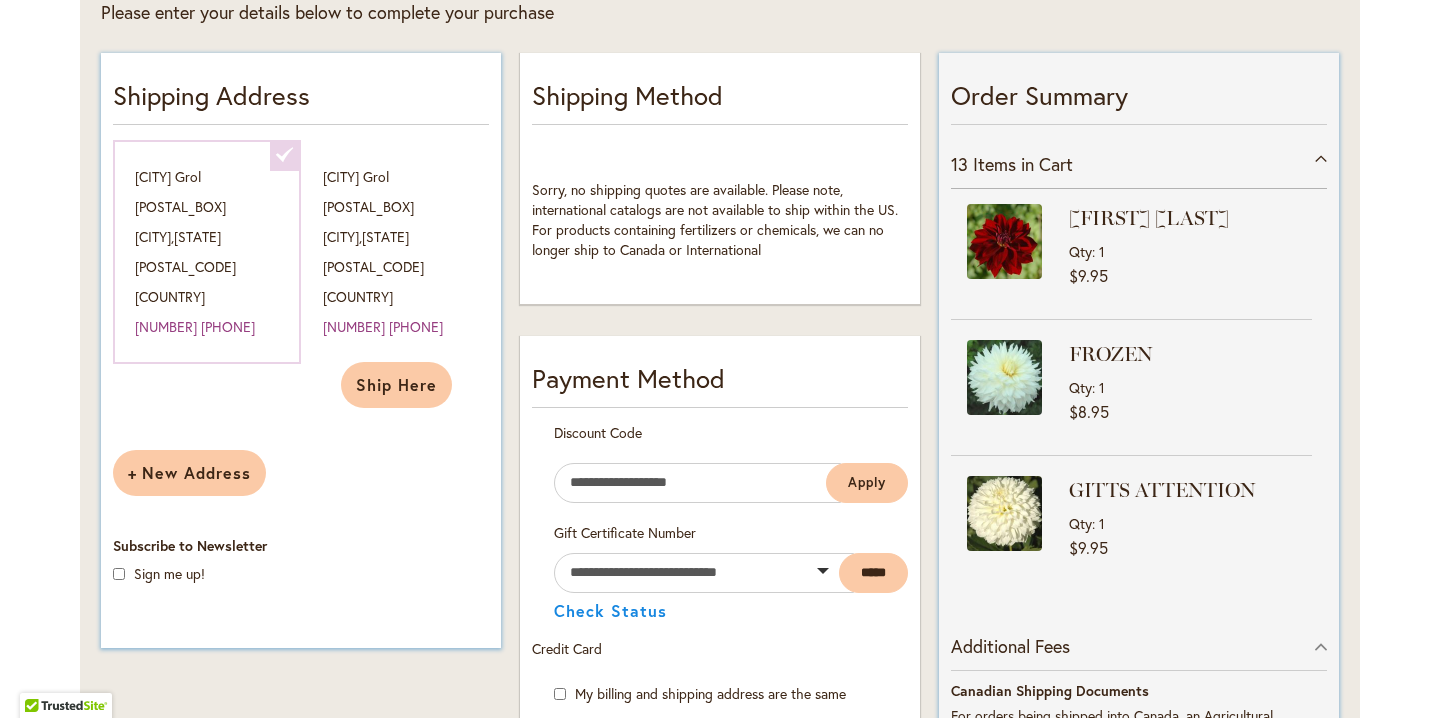 click on "[FIRST] [MIDDLE] [LAST]" at bounding box center (1188, 218) 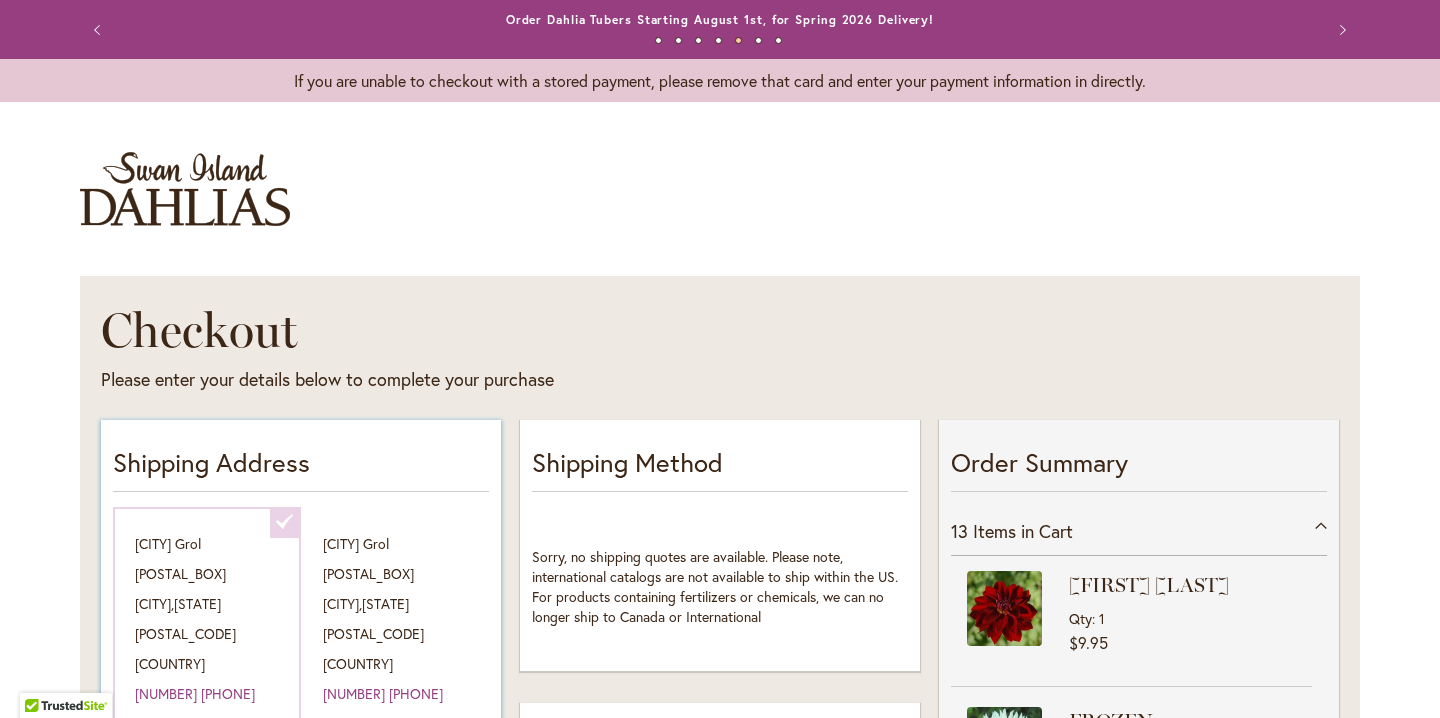 scroll, scrollTop: 0, scrollLeft: 0, axis: both 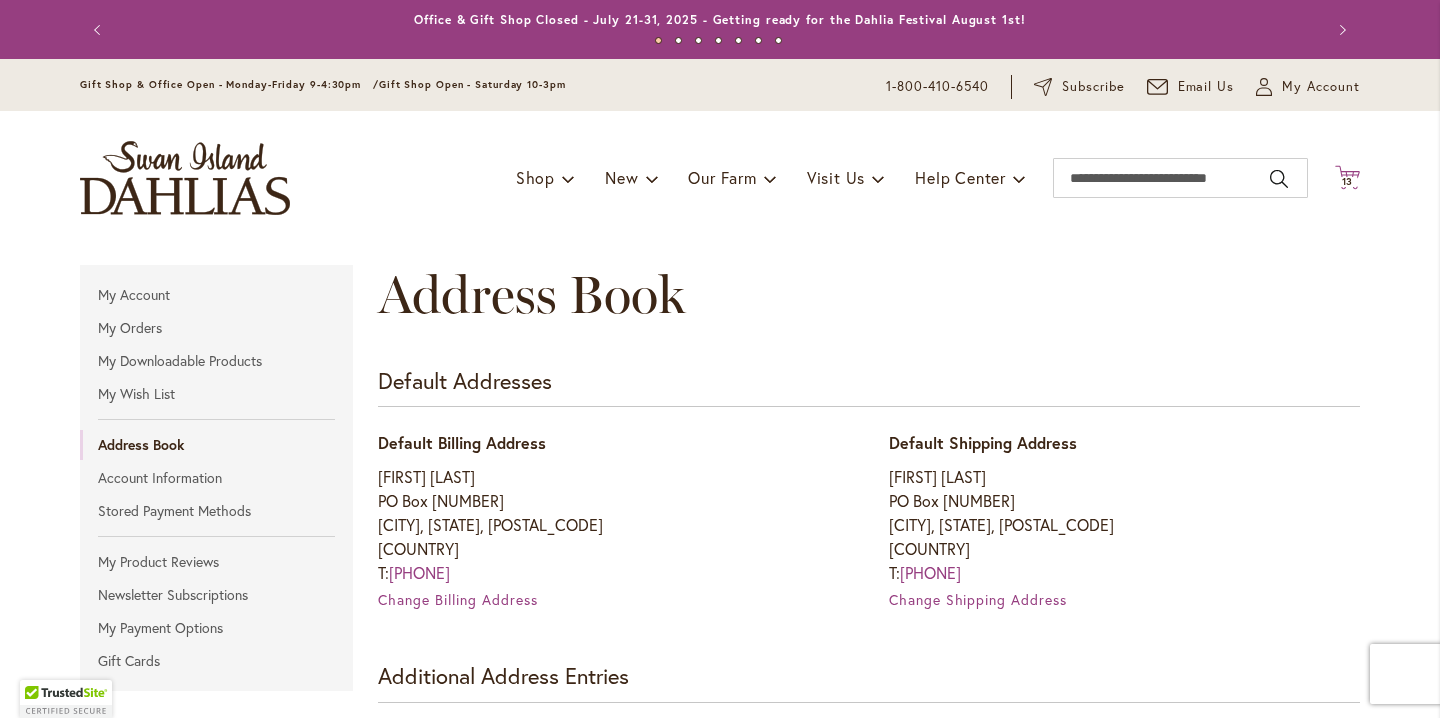 click on "Cart
.cls-1 {
fill: #231f20;
}" 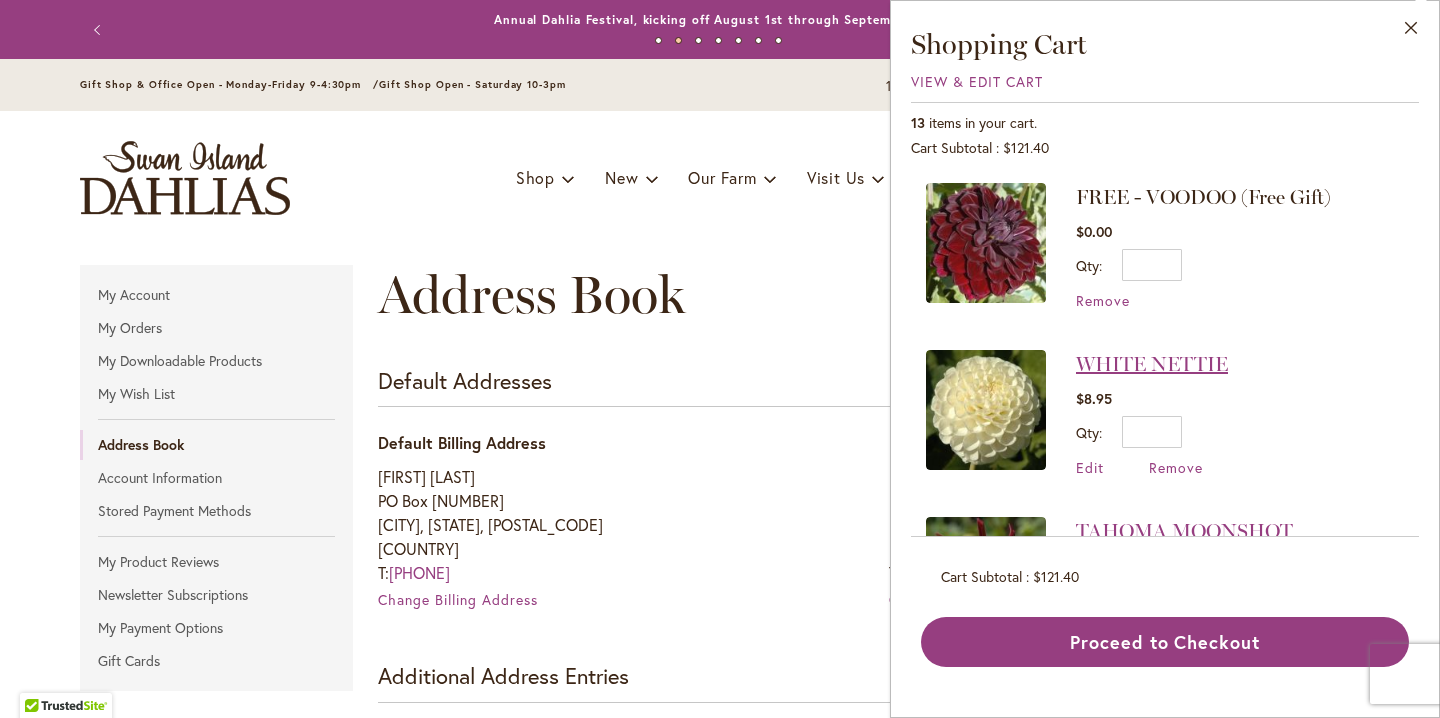 click on "WHITE NETTIE" at bounding box center [1152, 364] 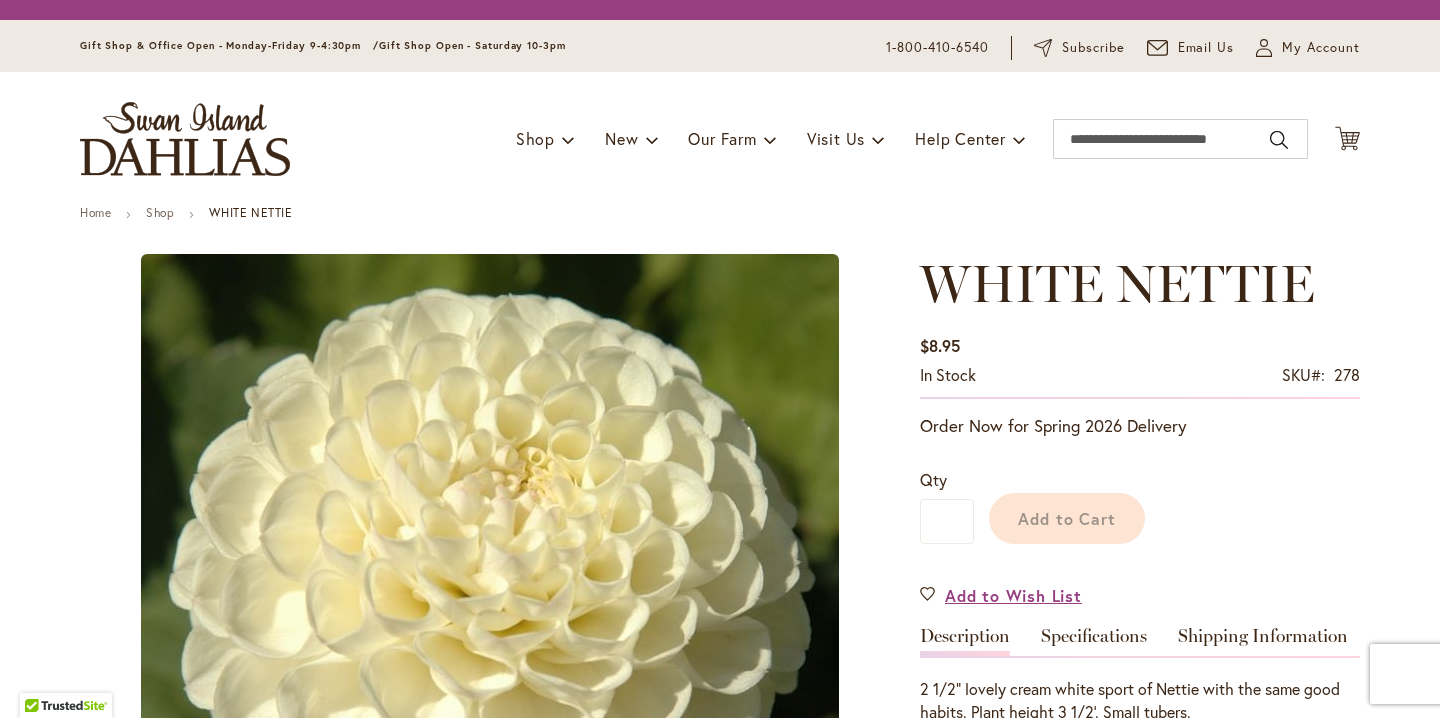 scroll, scrollTop: 0, scrollLeft: 0, axis: both 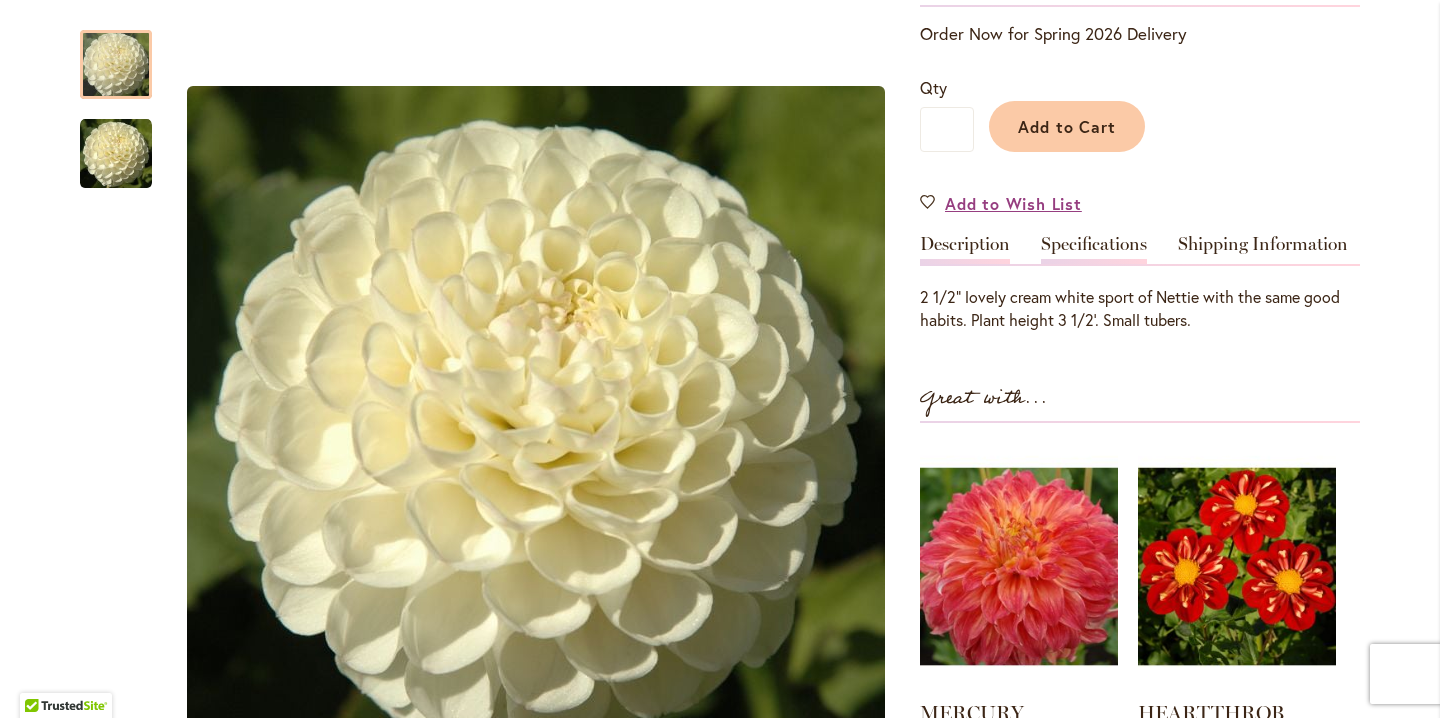 click on "Specifications" at bounding box center [1094, 249] 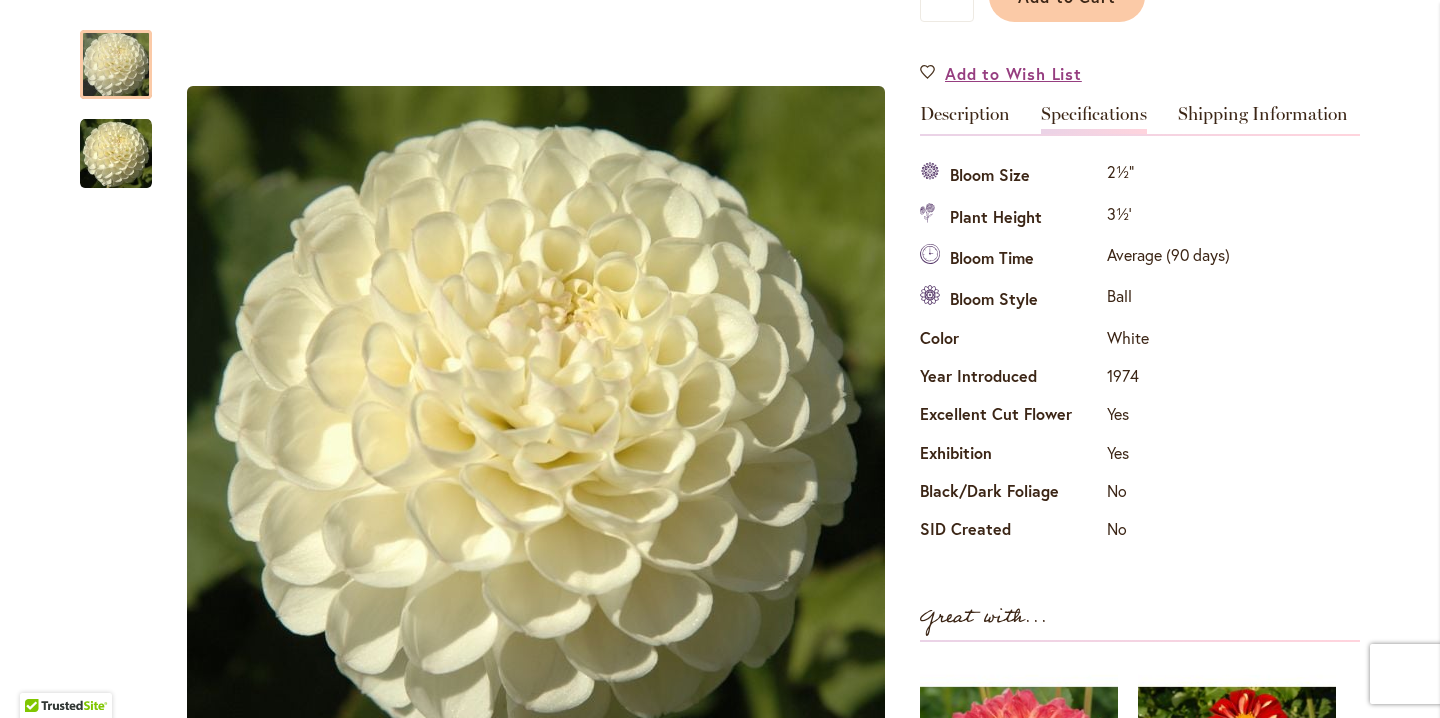 scroll, scrollTop: 418, scrollLeft: 0, axis: vertical 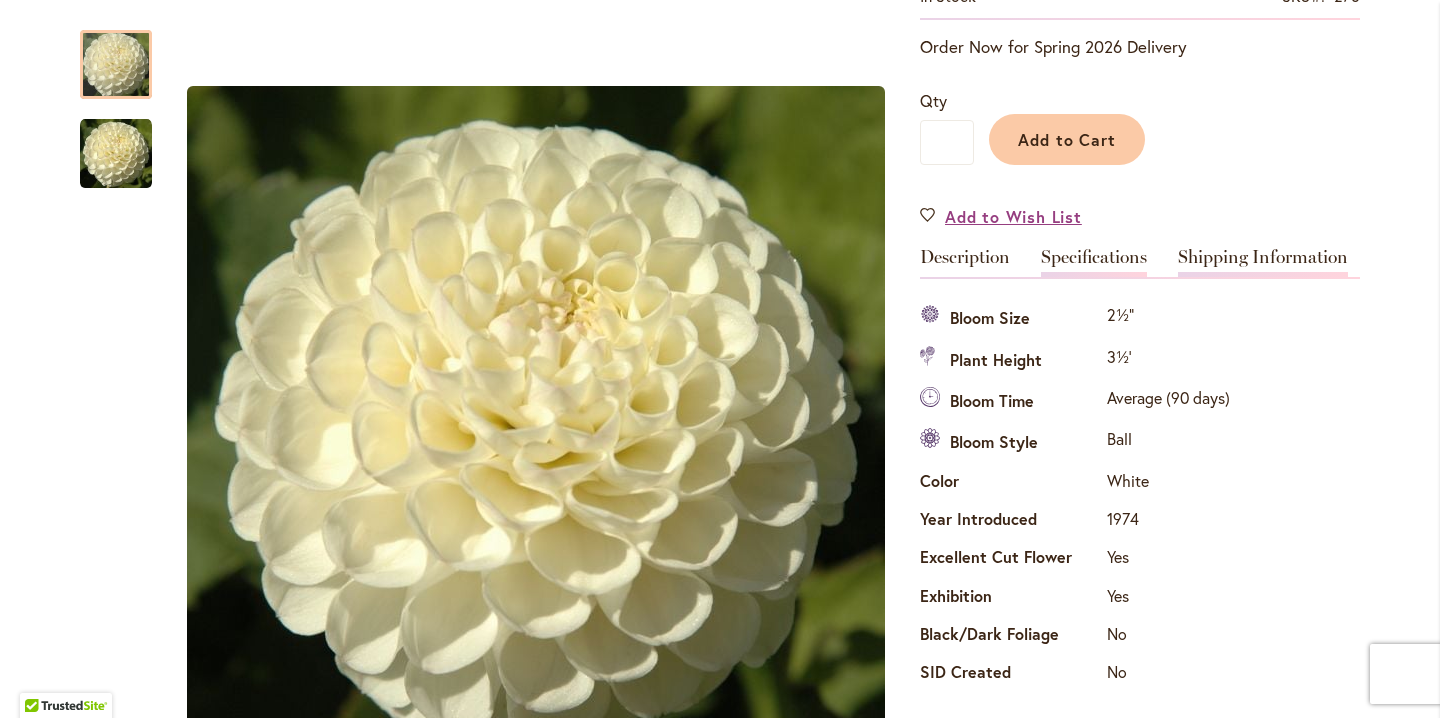 click on "Shipping Information" at bounding box center (1263, 262) 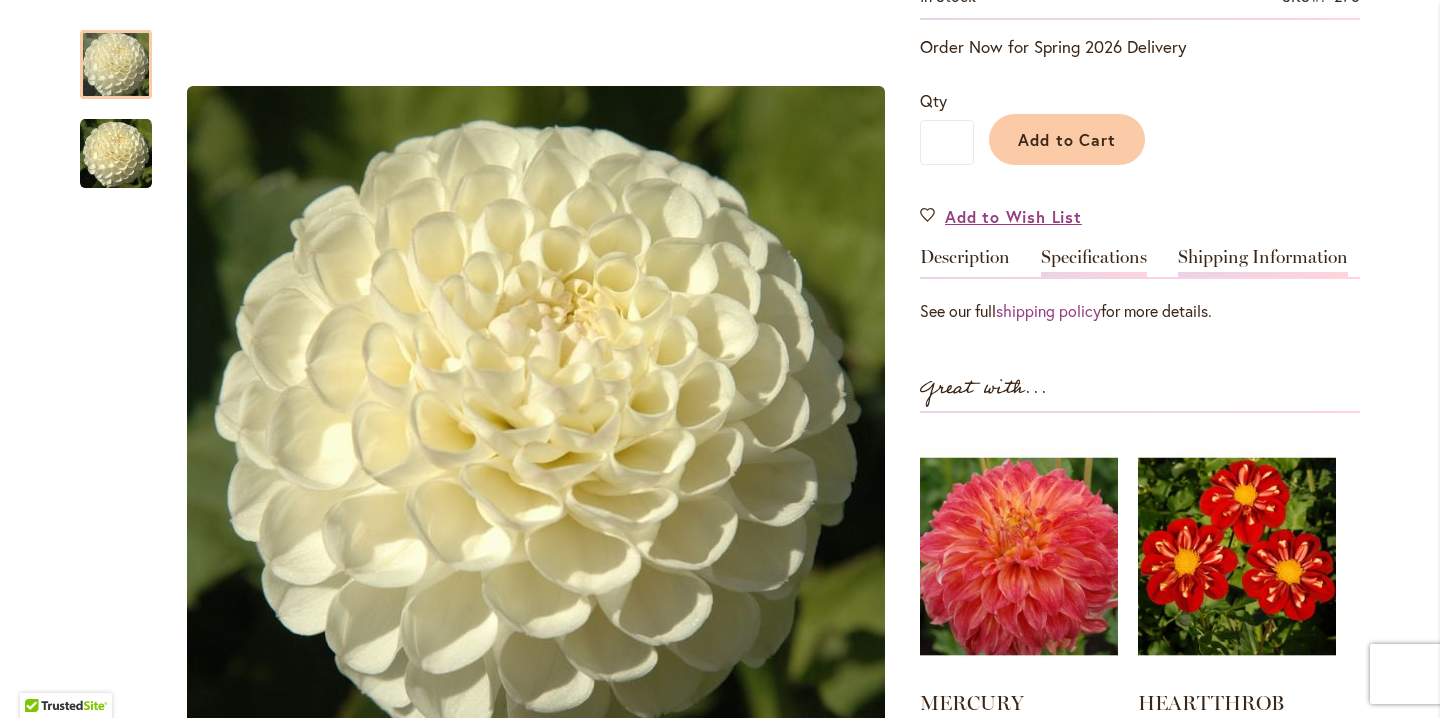 click on "Specifications" at bounding box center (1094, 262) 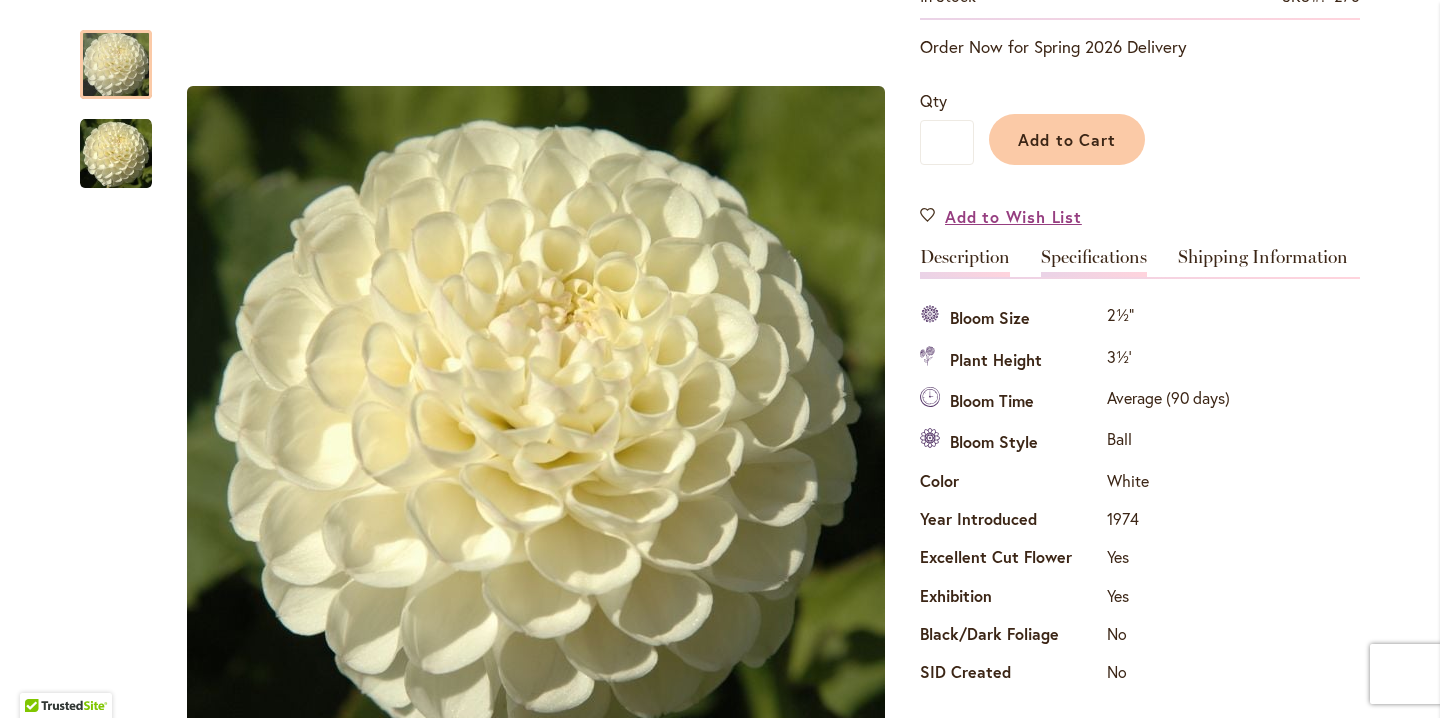 click on "Description" at bounding box center [965, 262] 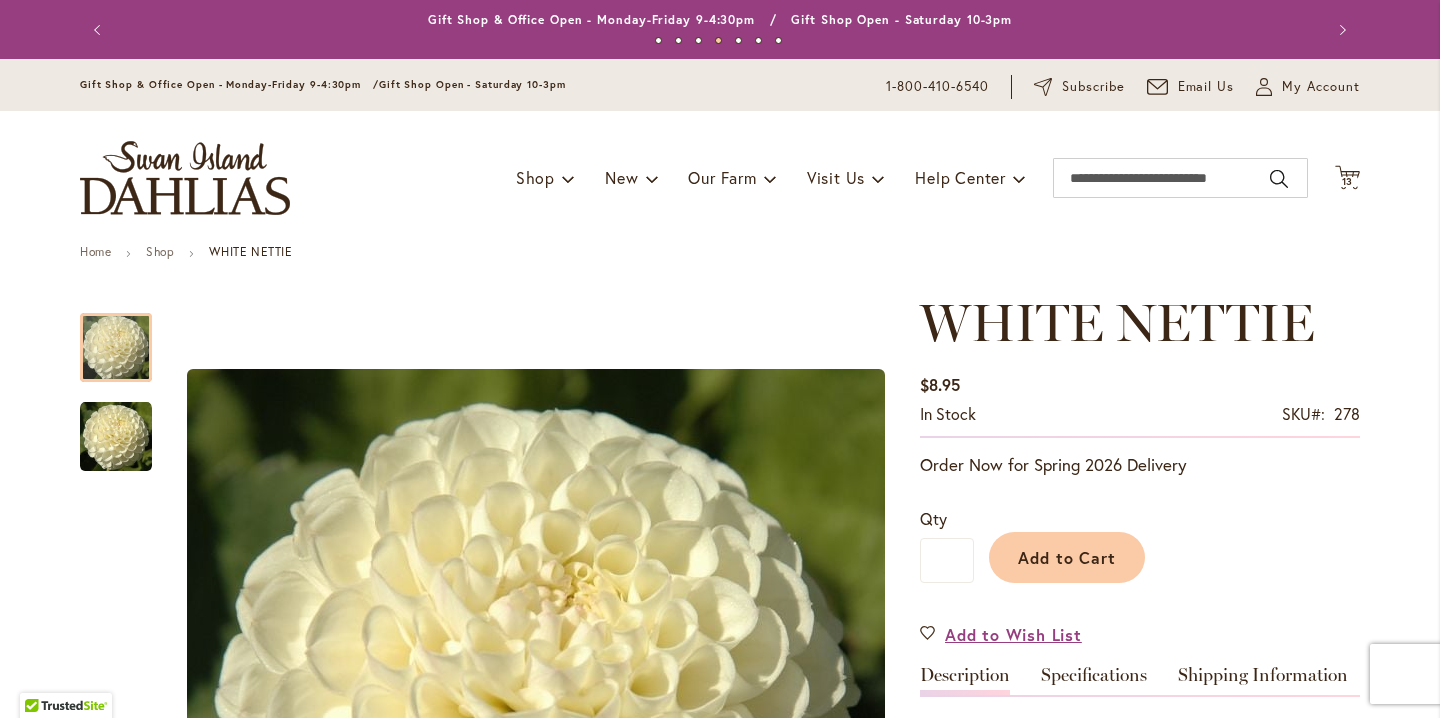 scroll, scrollTop: 0, scrollLeft: 0, axis: both 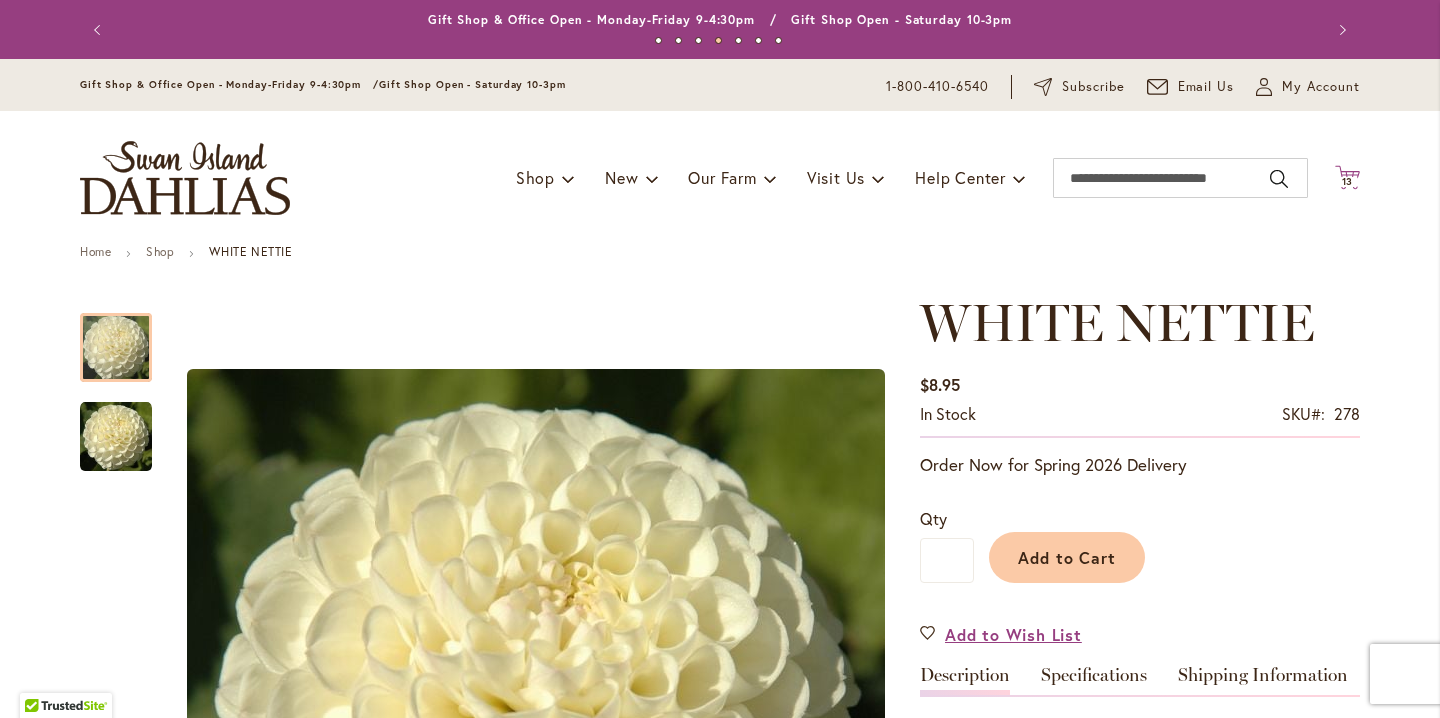 click on "13" at bounding box center [1348, 181] 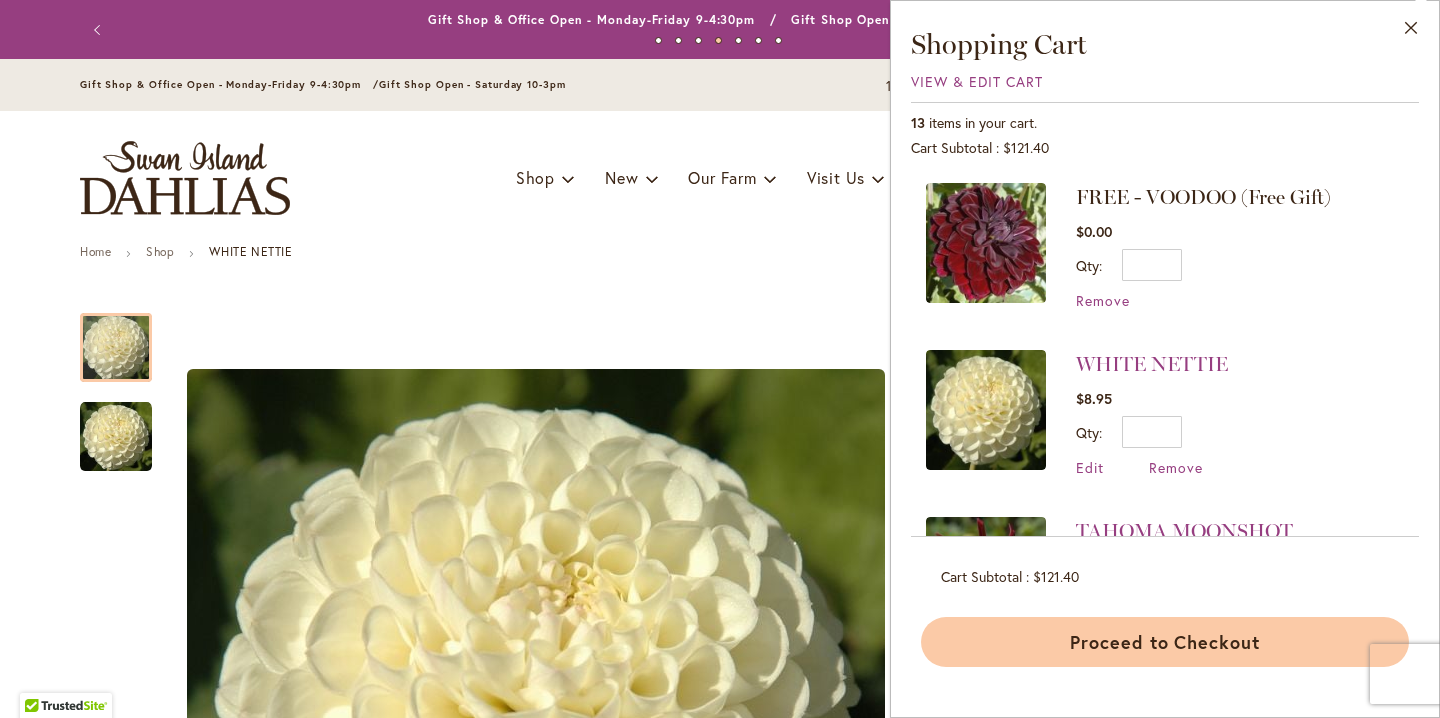 click on "Proceed to Checkout" at bounding box center (1165, 642) 